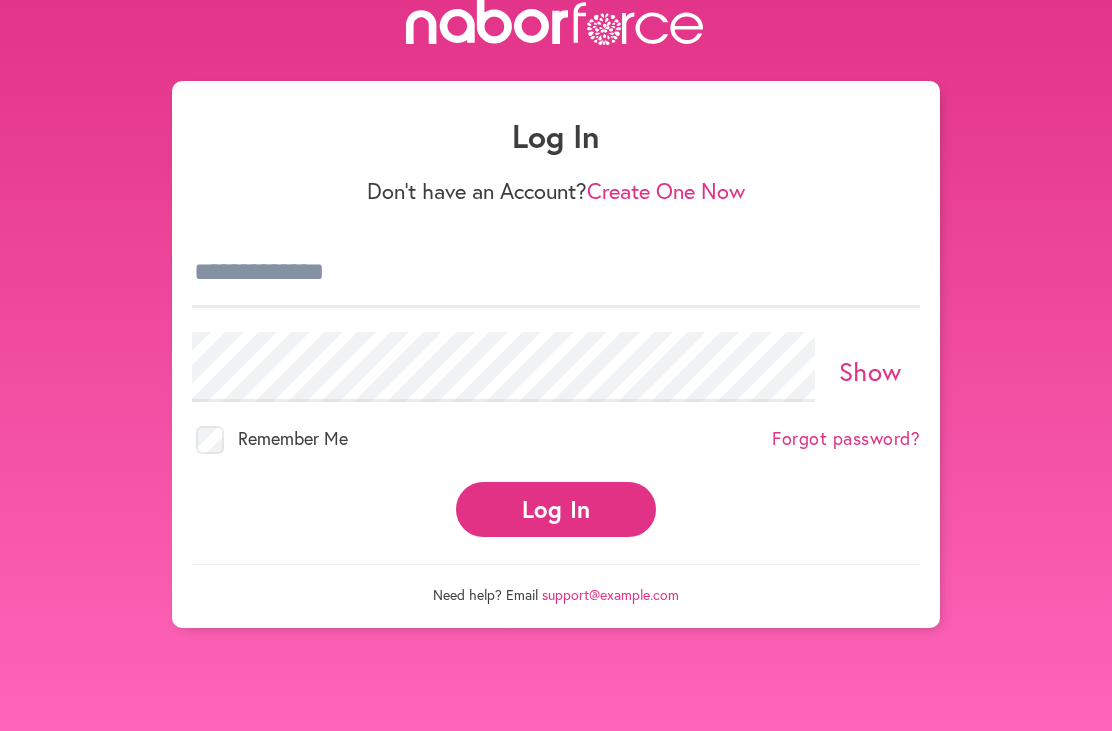 scroll, scrollTop: 0, scrollLeft: 0, axis: both 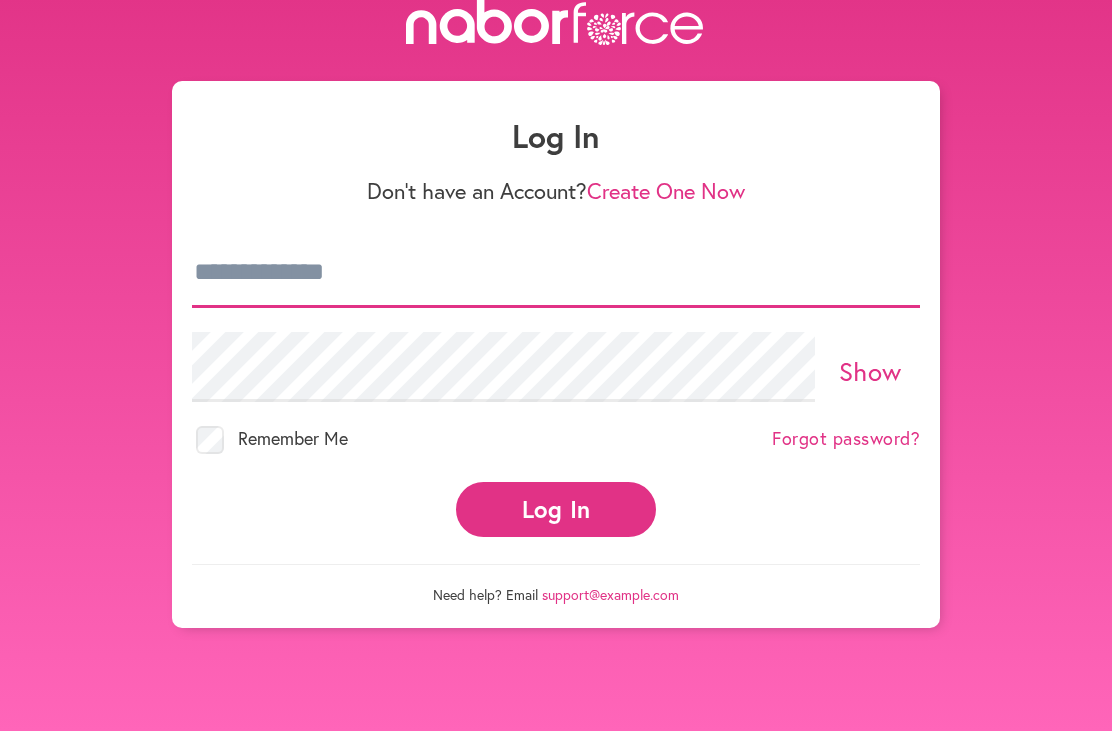click at bounding box center [556, 273] 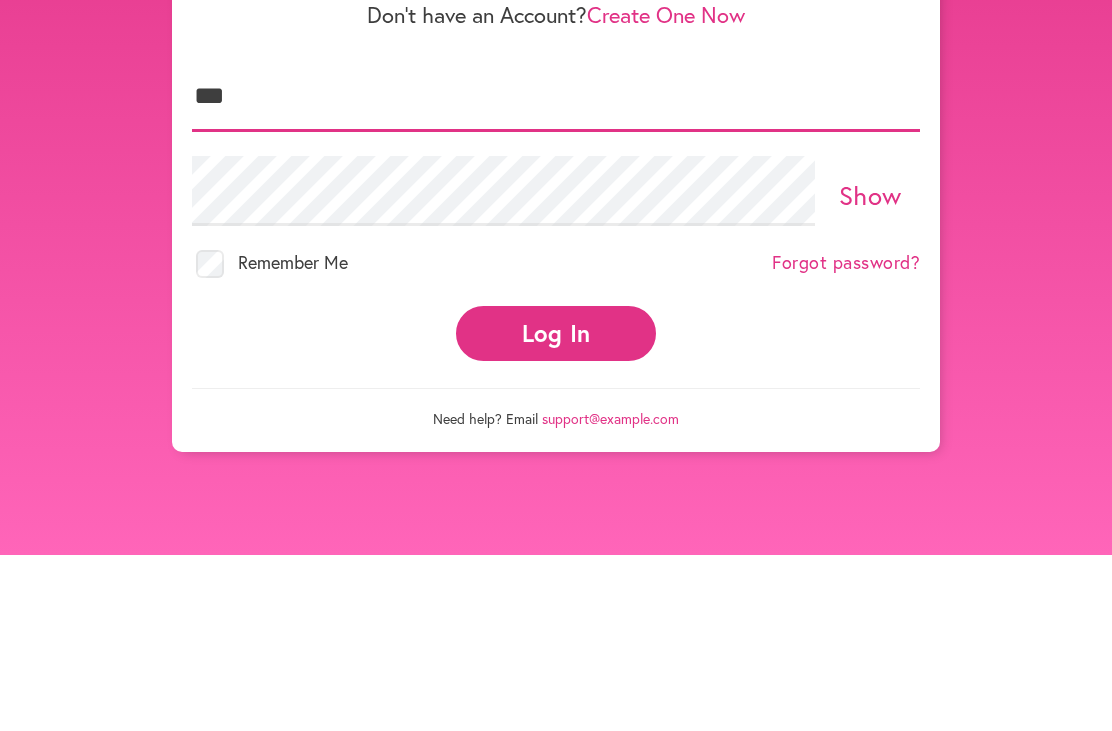 scroll, scrollTop: 116, scrollLeft: 0, axis: vertical 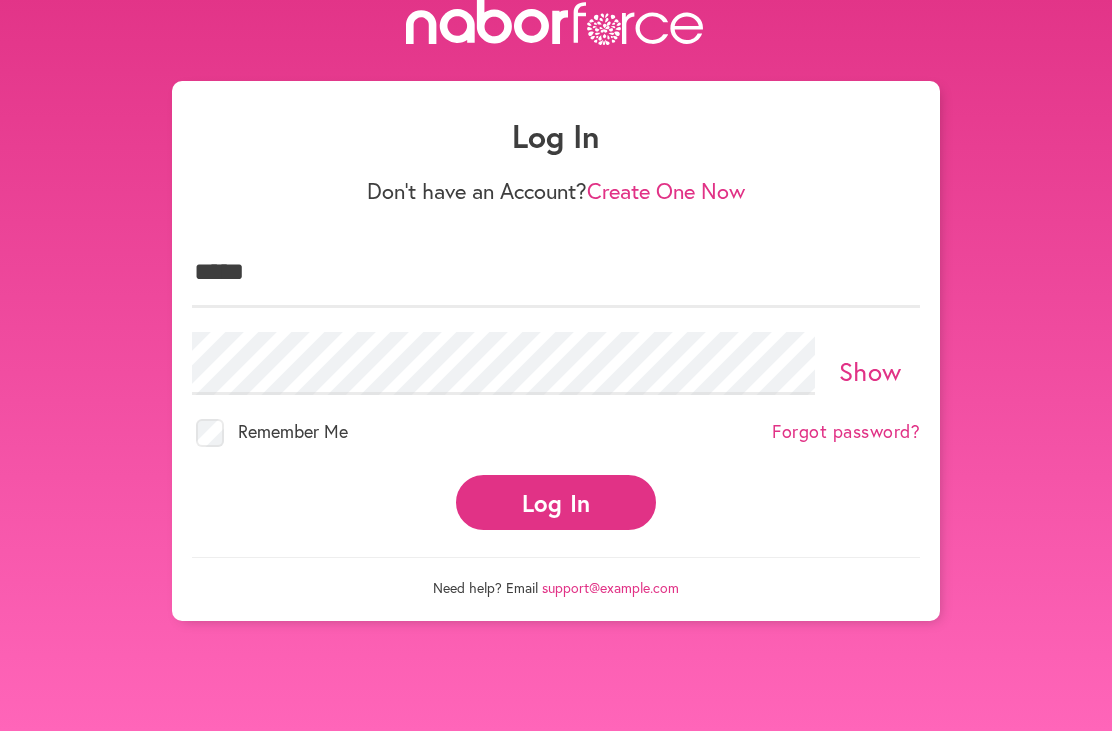 click on "Log In" at bounding box center (556, 502) 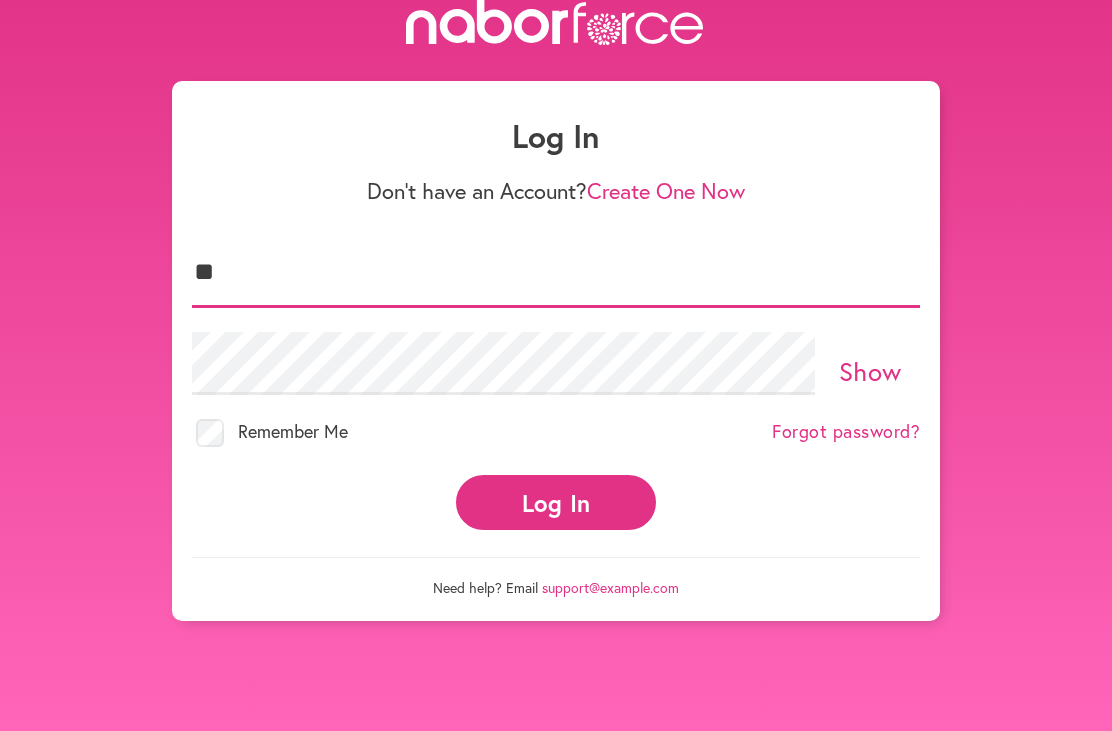 type on "*" 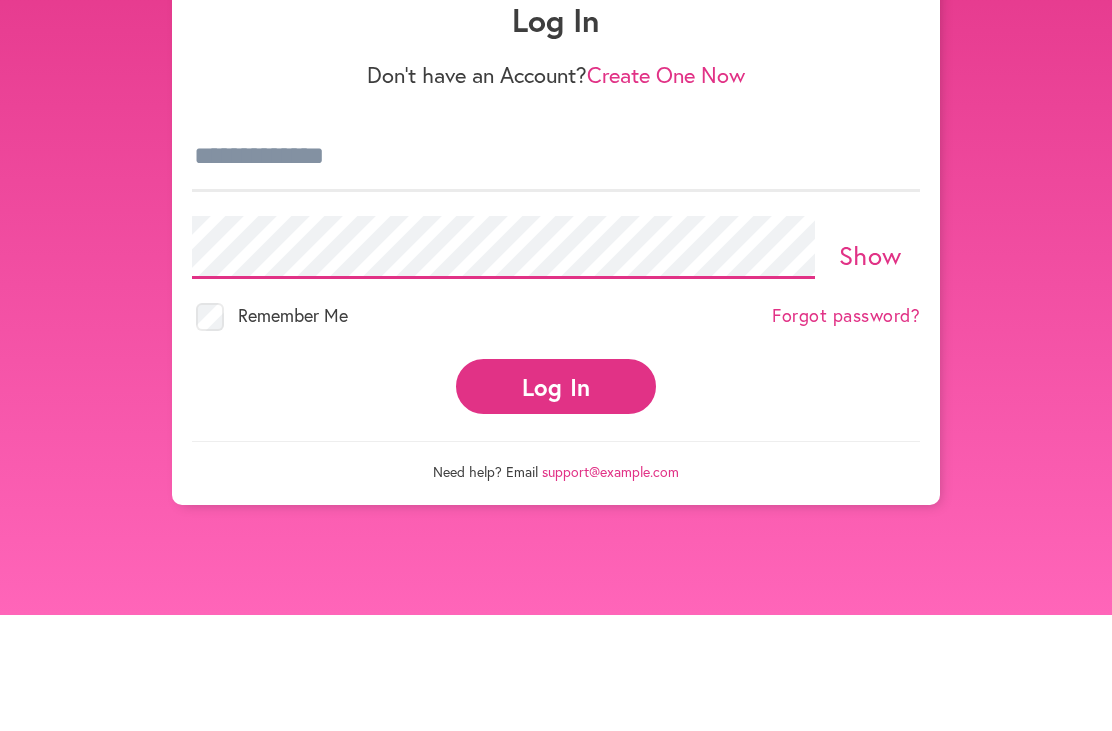 click on "Log In" at bounding box center [556, 502] 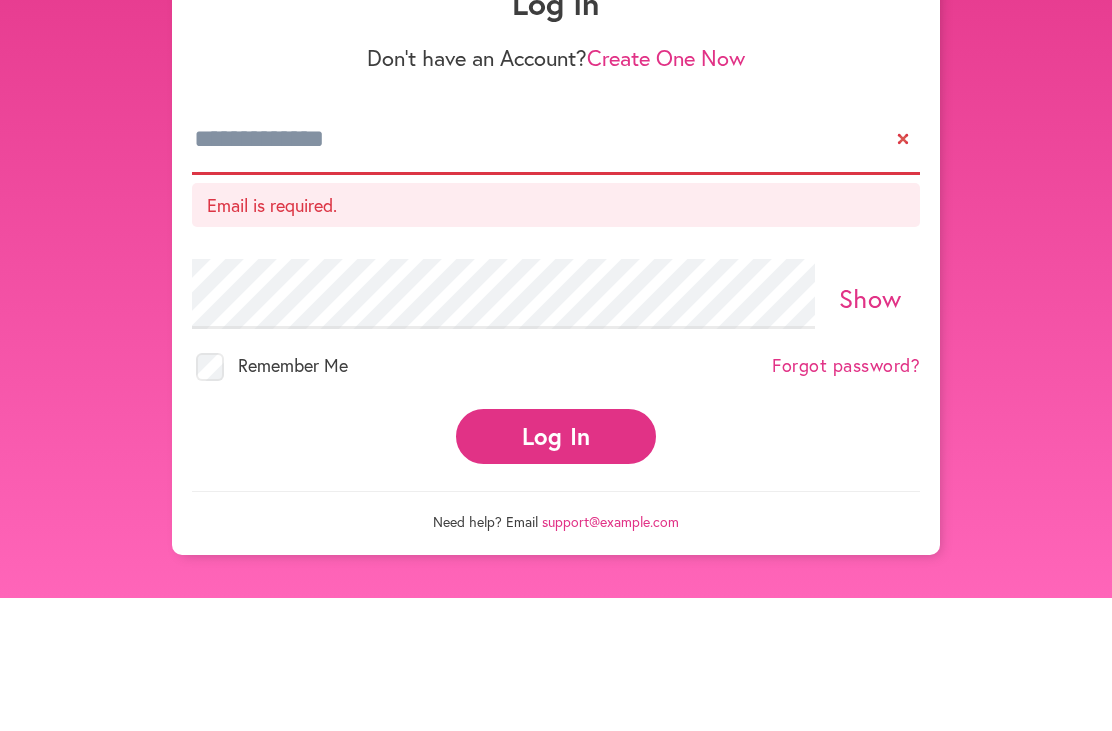 click at bounding box center [556, 273] 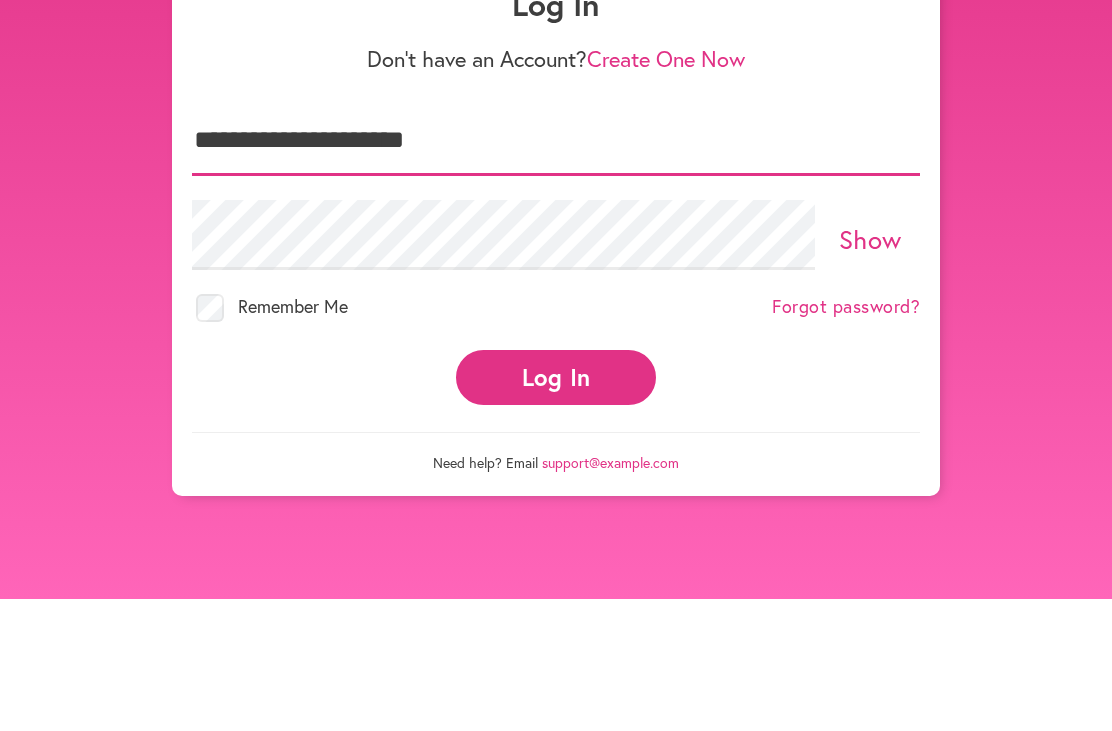 type on "**********" 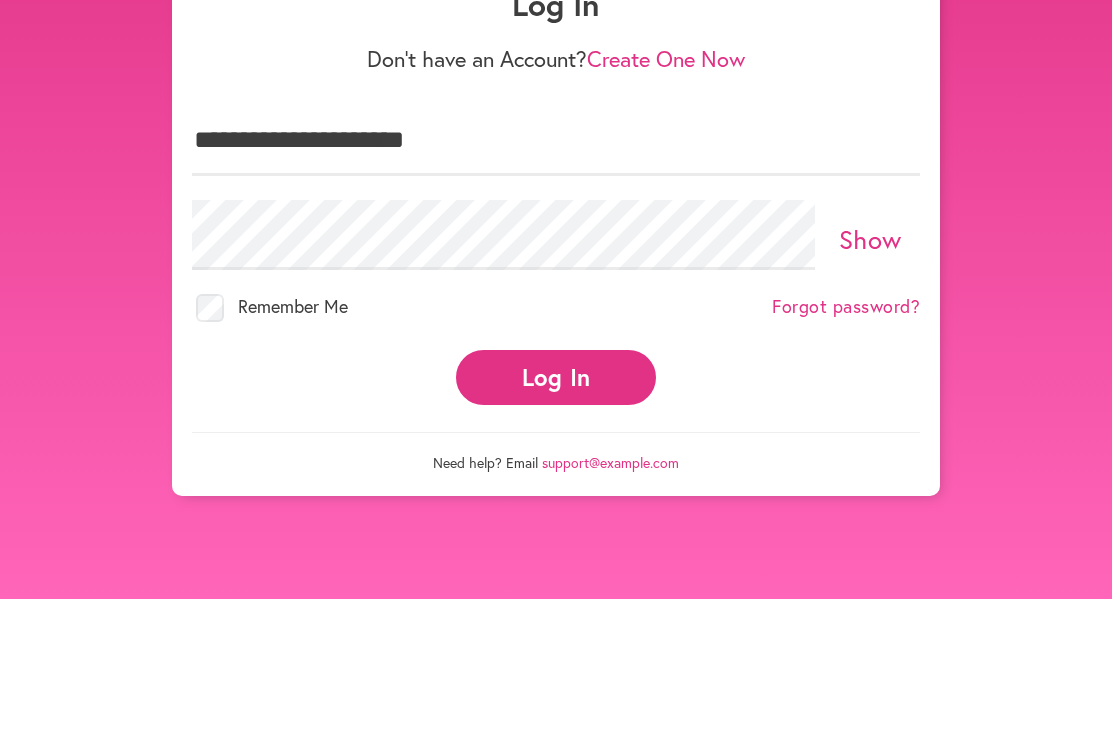 click on "**********" at bounding box center [556, 354] 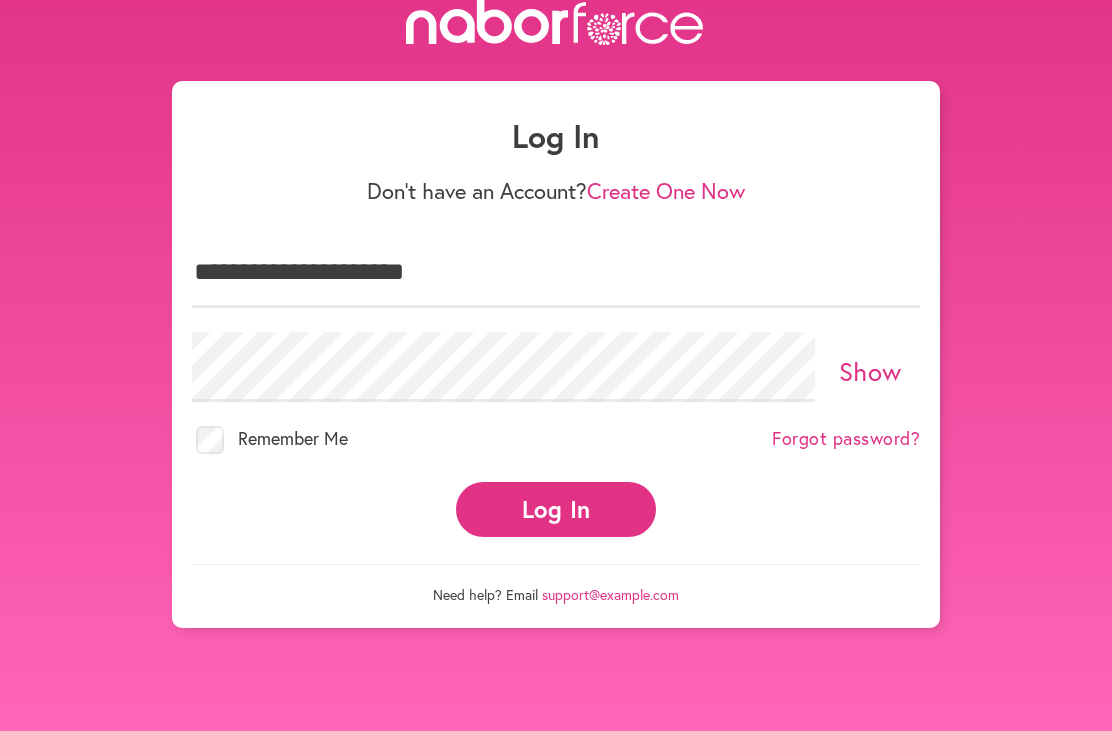 click on "Forgot password?" at bounding box center (846, 439) 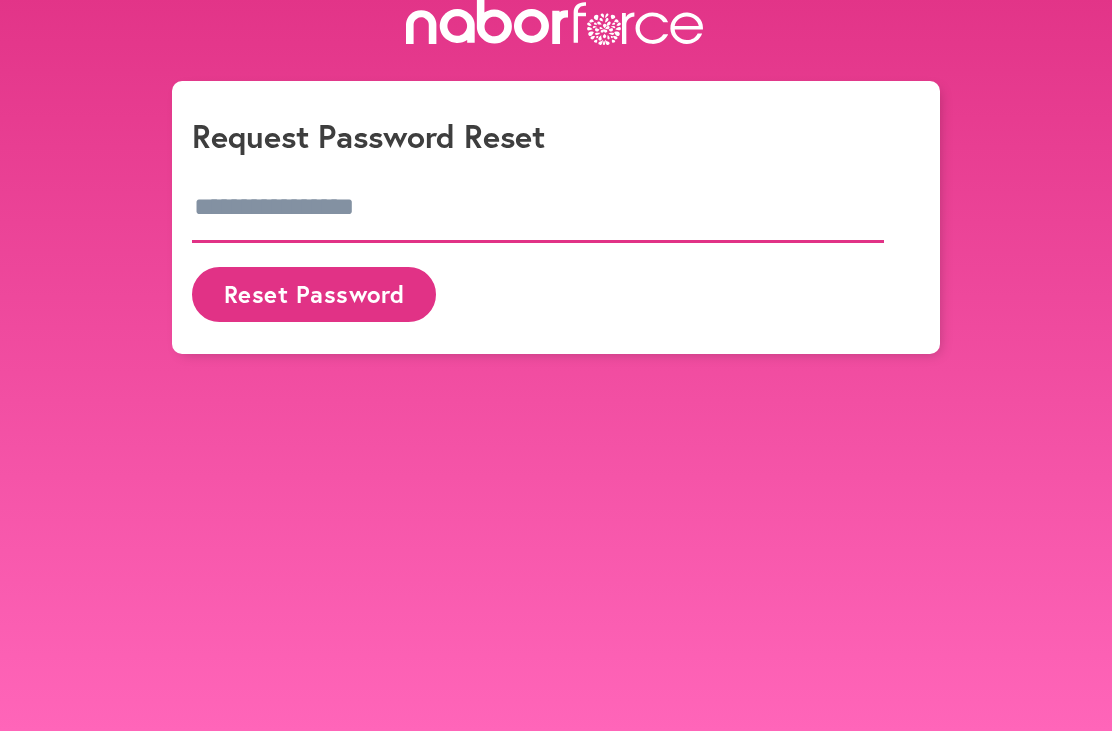 click at bounding box center (538, 208) 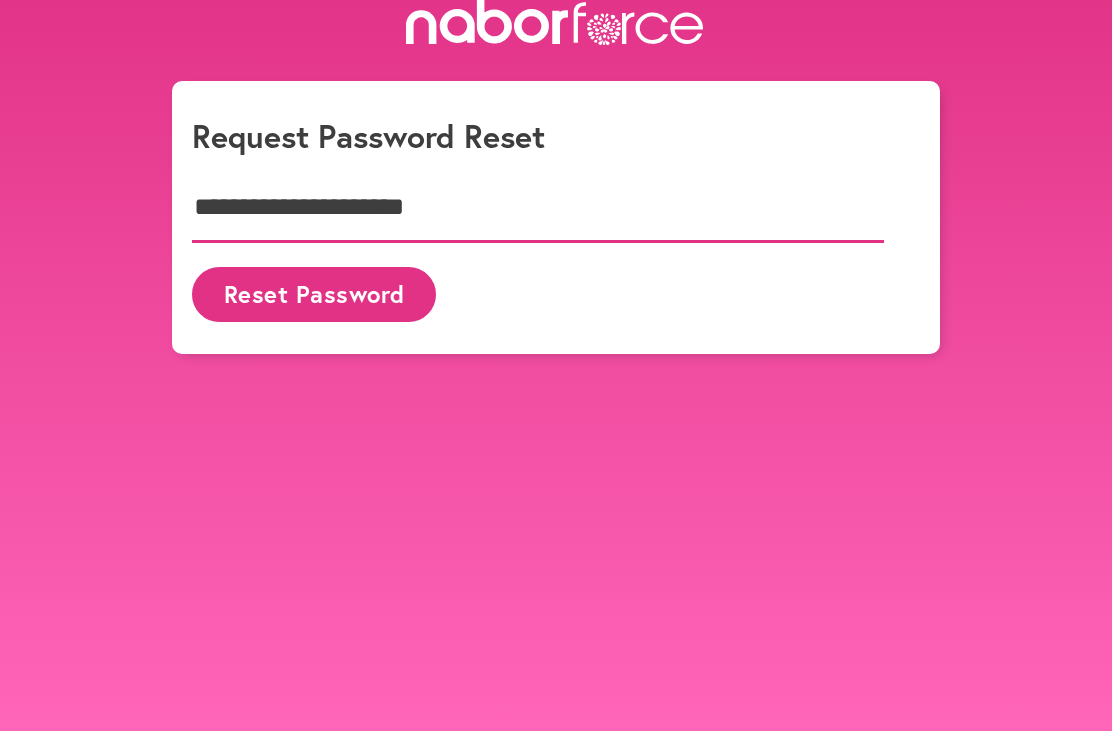 type on "**********" 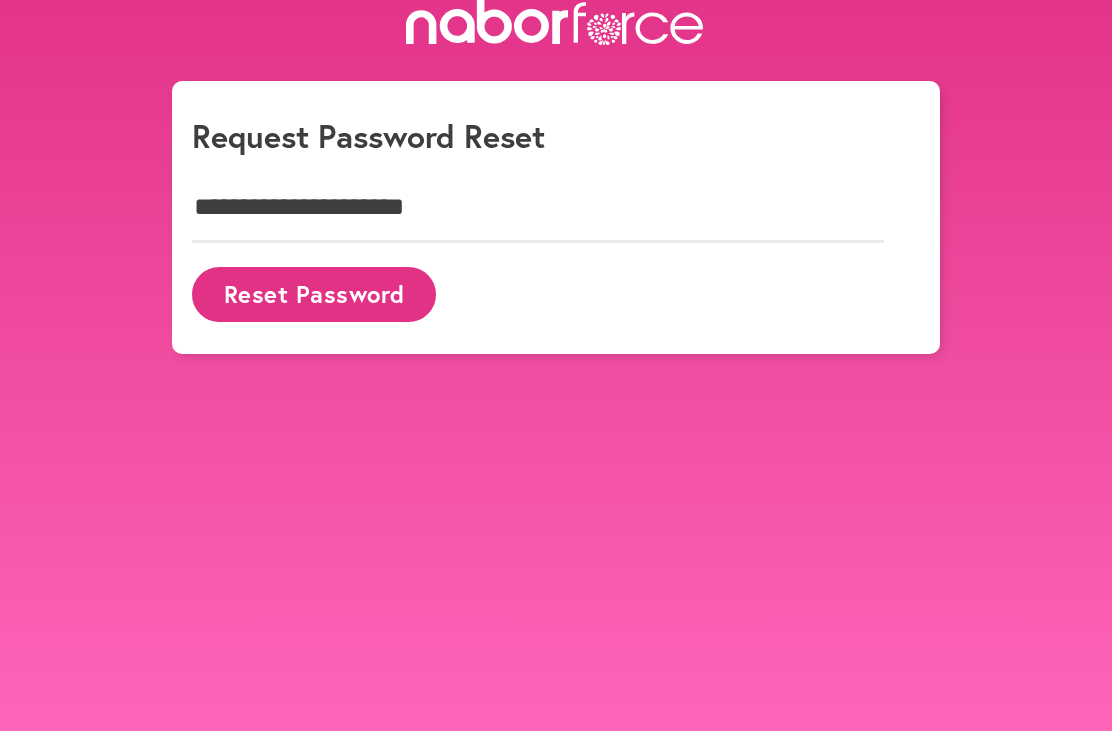 click on "Reset Password" at bounding box center (314, 294) 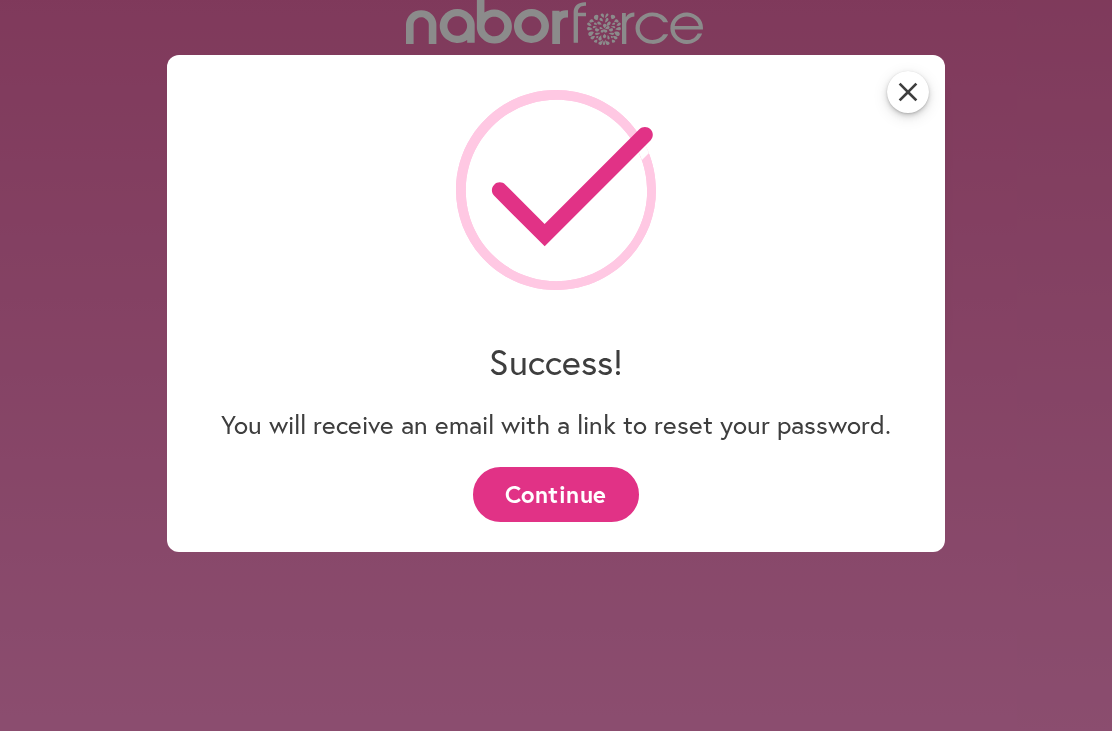 scroll, scrollTop: 112, scrollLeft: 0, axis: vertical 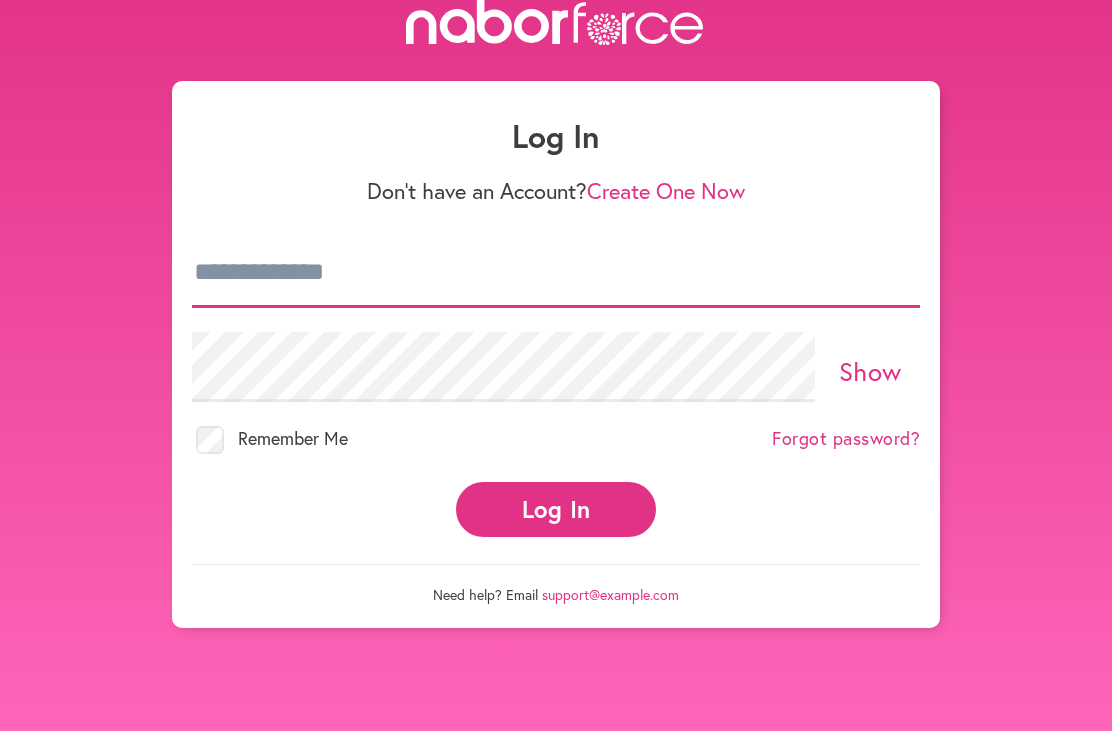click at bounding box center (556, 273) 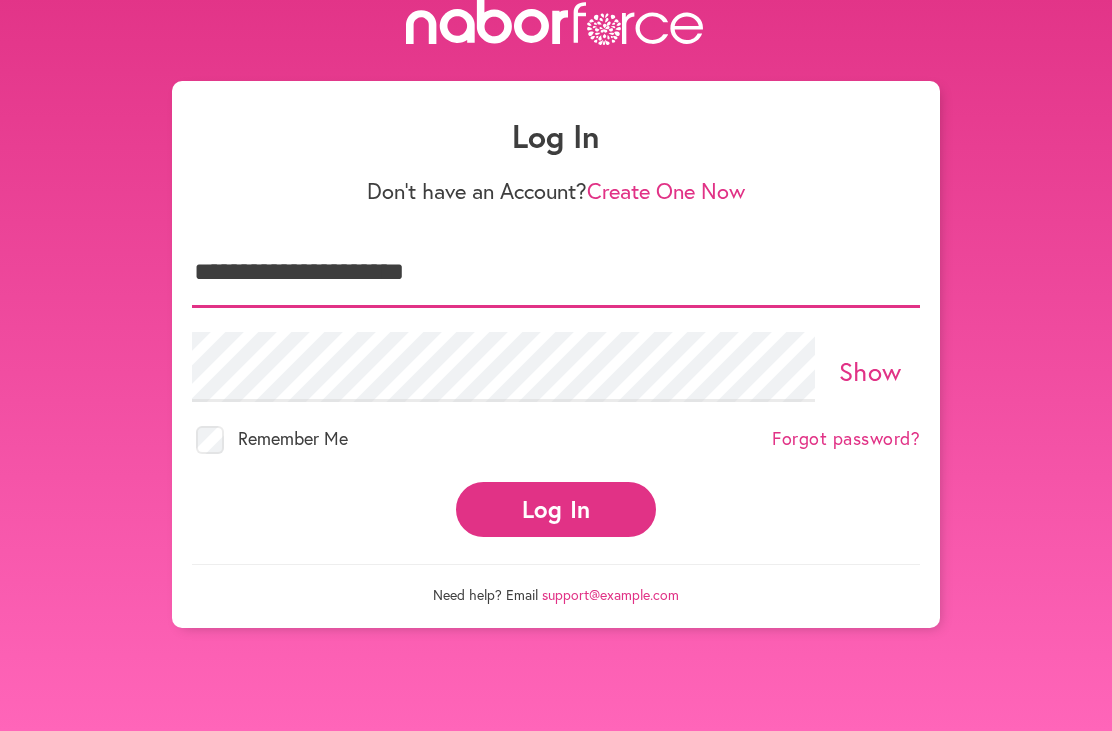 type on "**********" 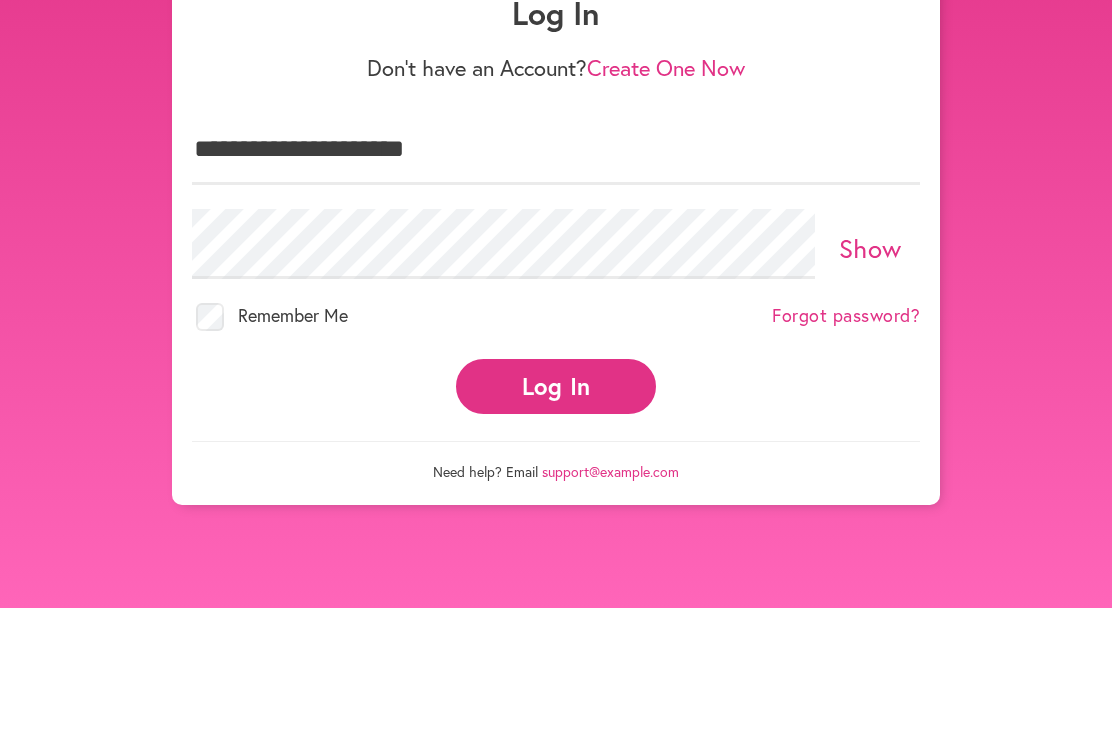 click on "Show" at bounding box center (870, 371) 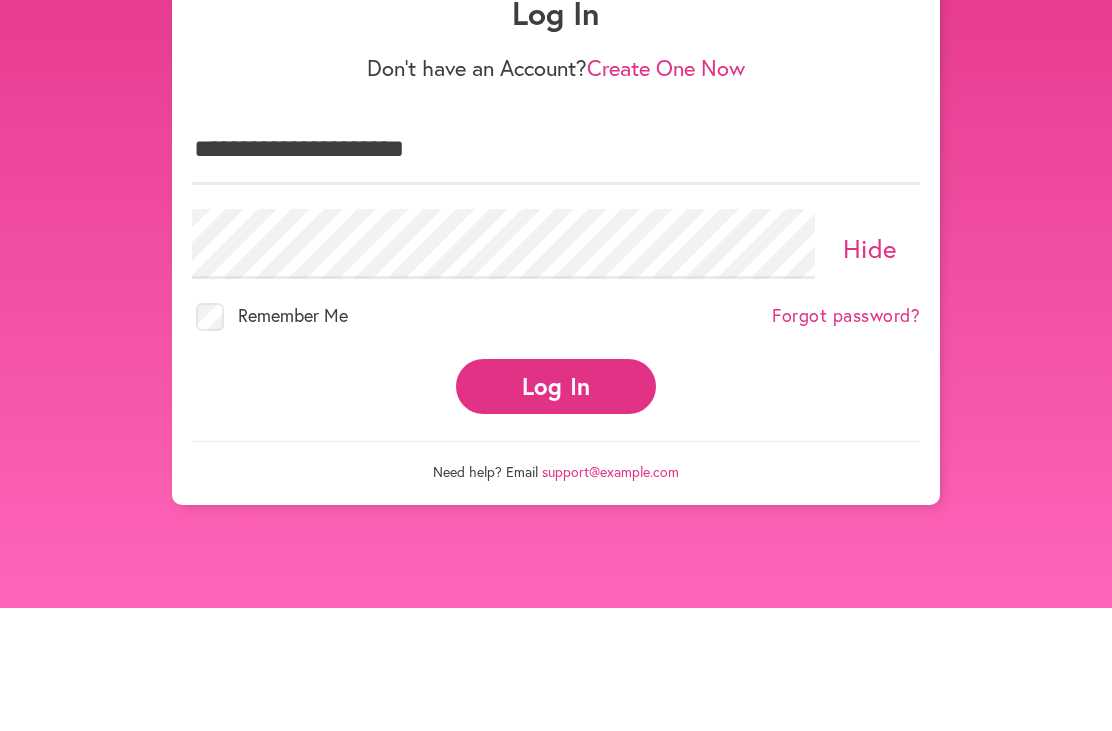 scroll, scrollTop: 116, scrollLeft: 0, axis: vertical 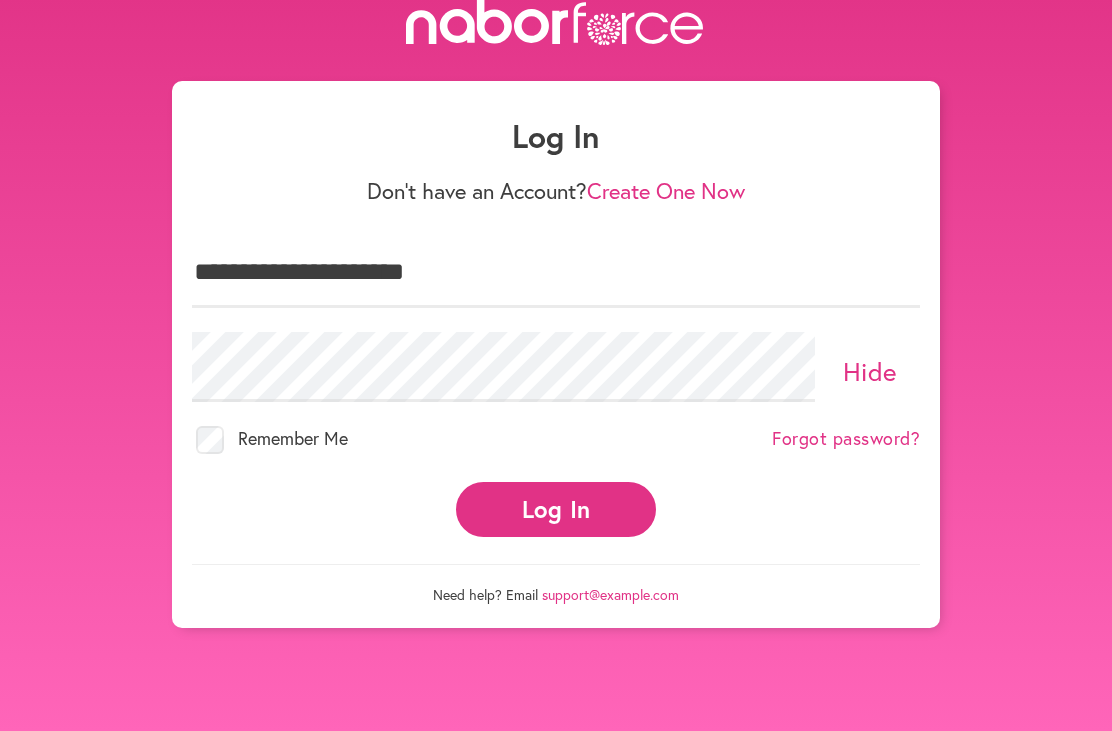 click on "Hide" at bounding box center [870, 371] 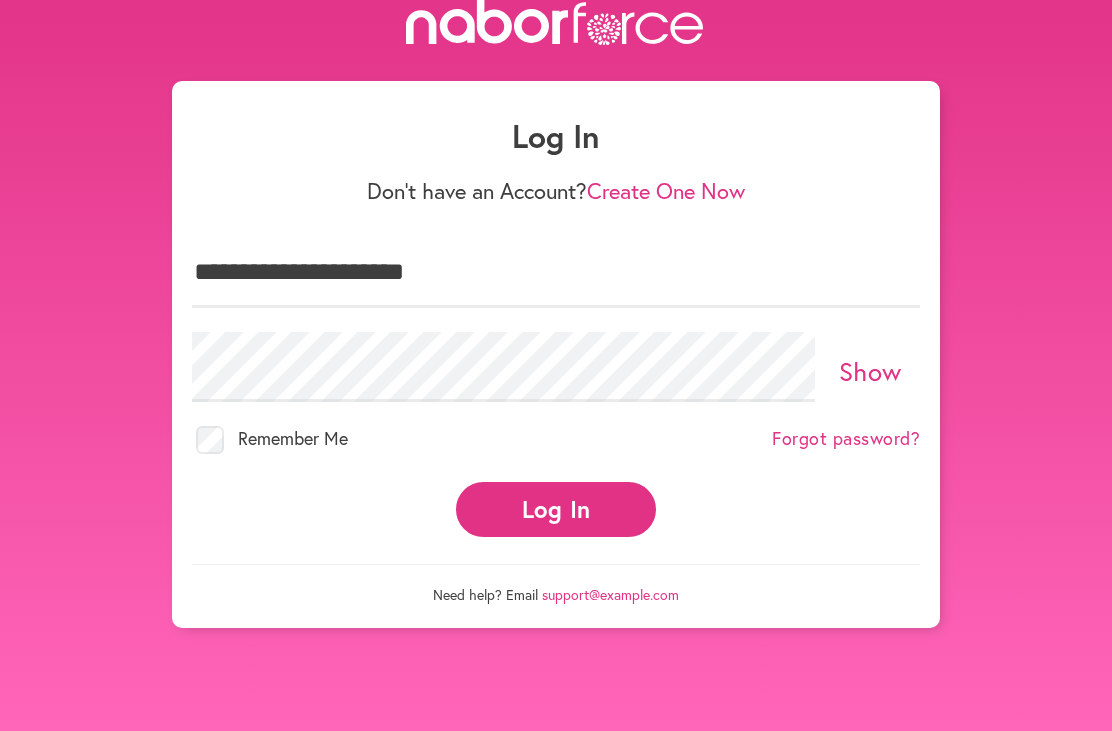 click on "Log In" at bounding box center (556, 509) 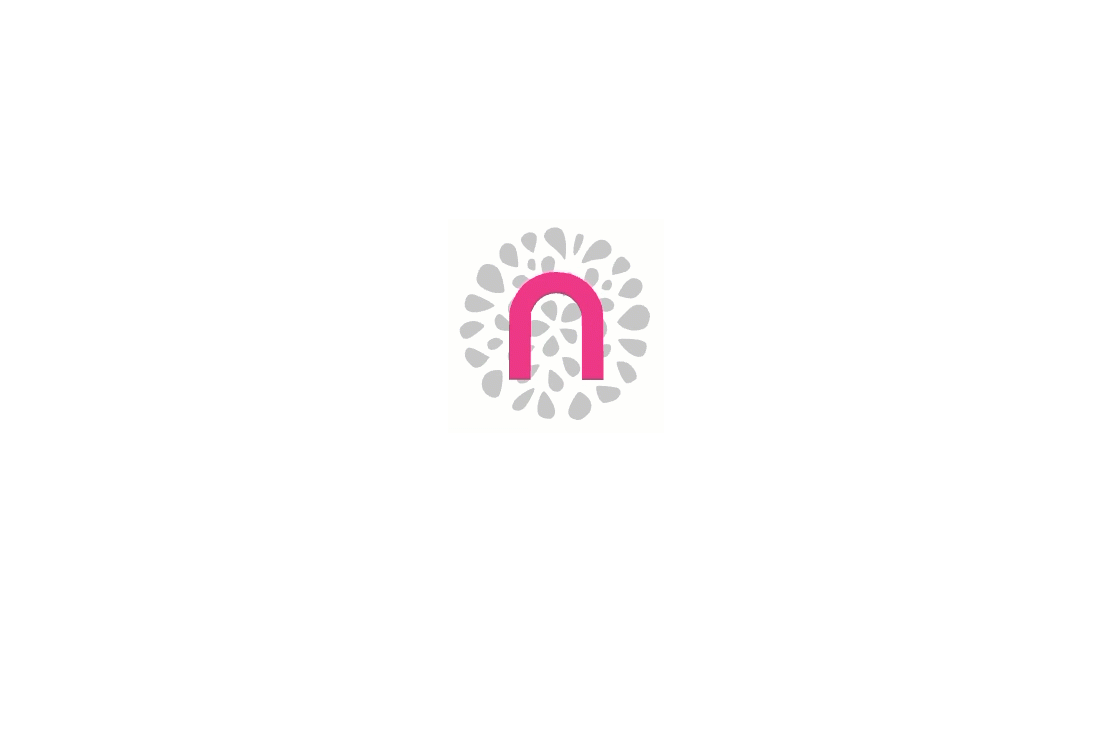 scroll, scrollTop: 0, scrollLeft: 0, axis: both 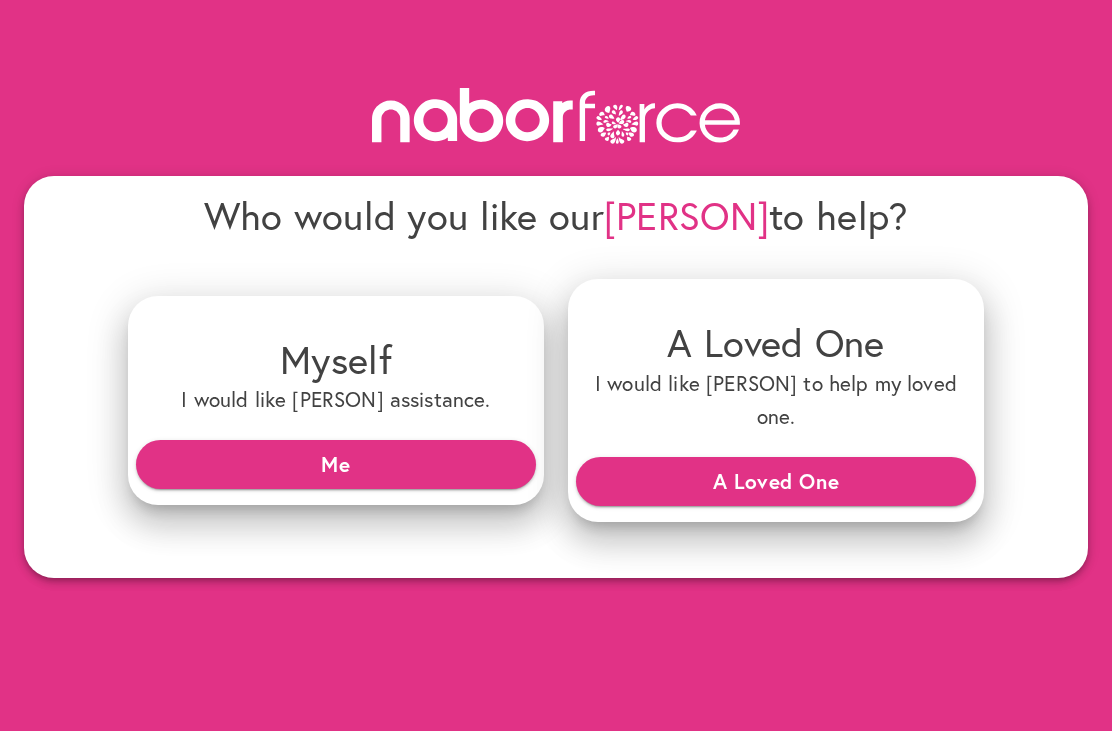 click on "Me" at bounding box center (336, 464) 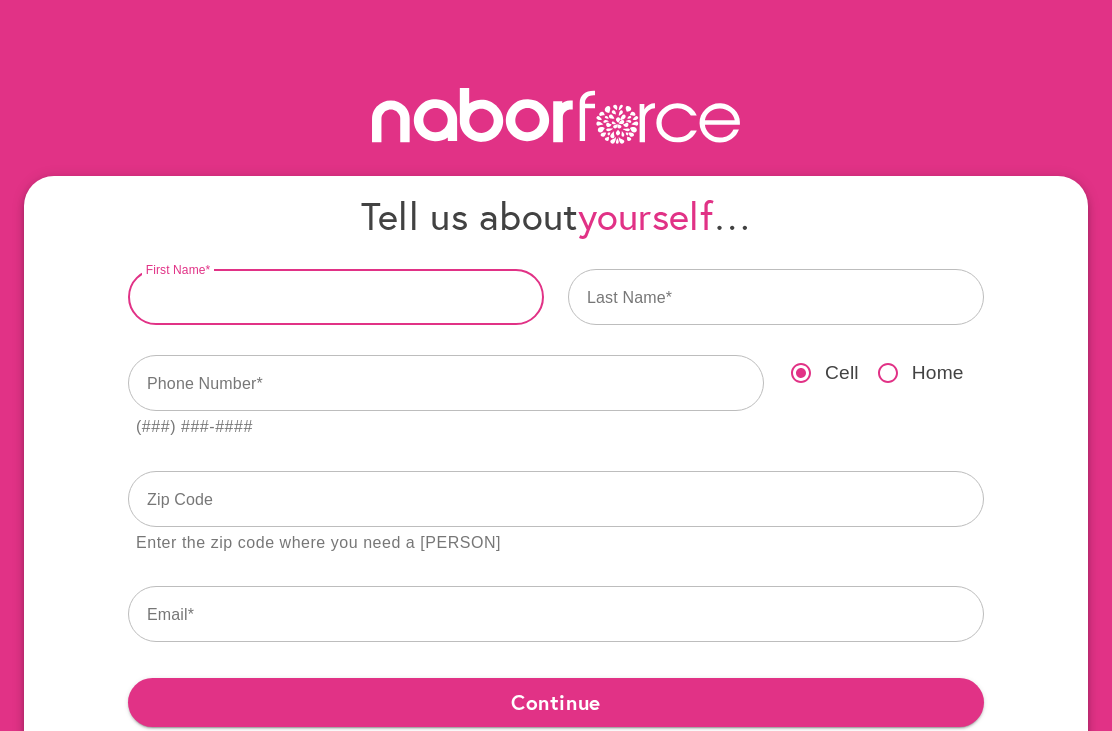 click at bounding box center [336, 297] 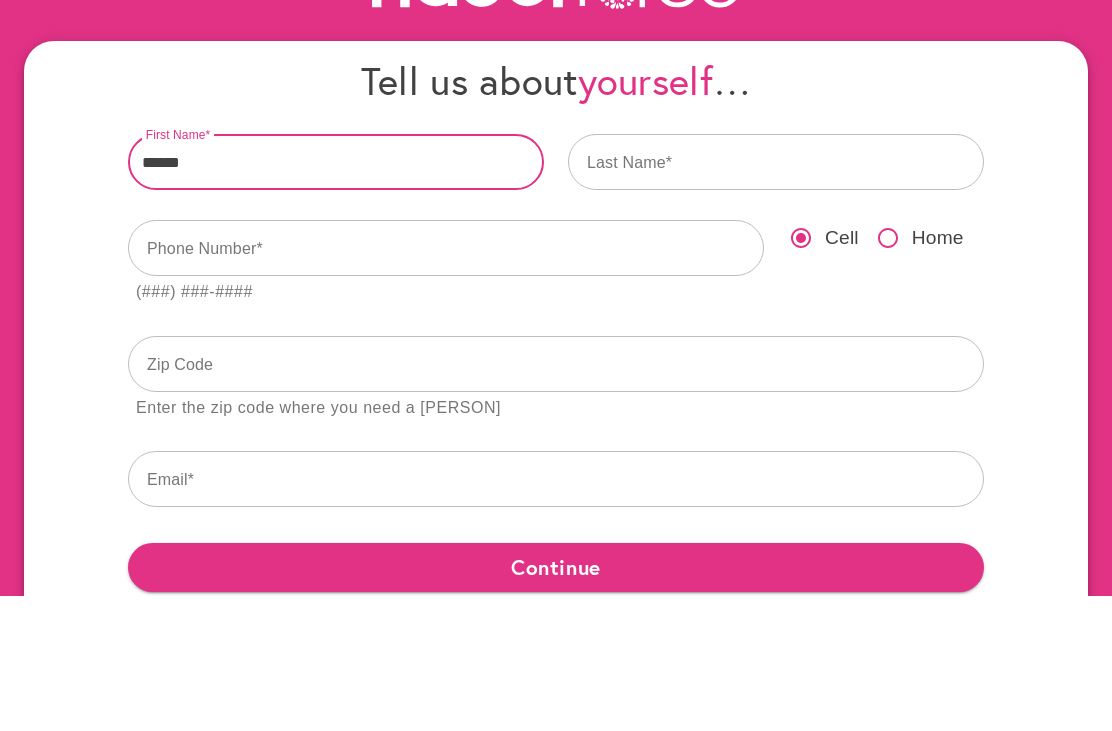 type on "******" 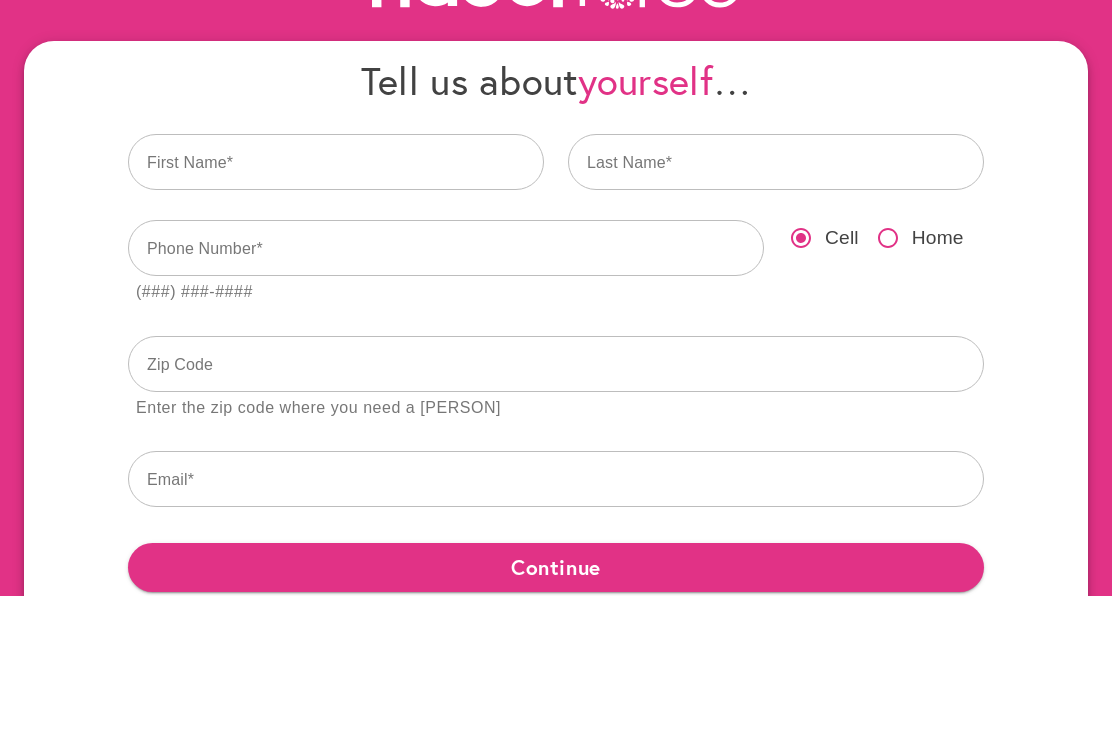 click at bounding box center (776, 297) 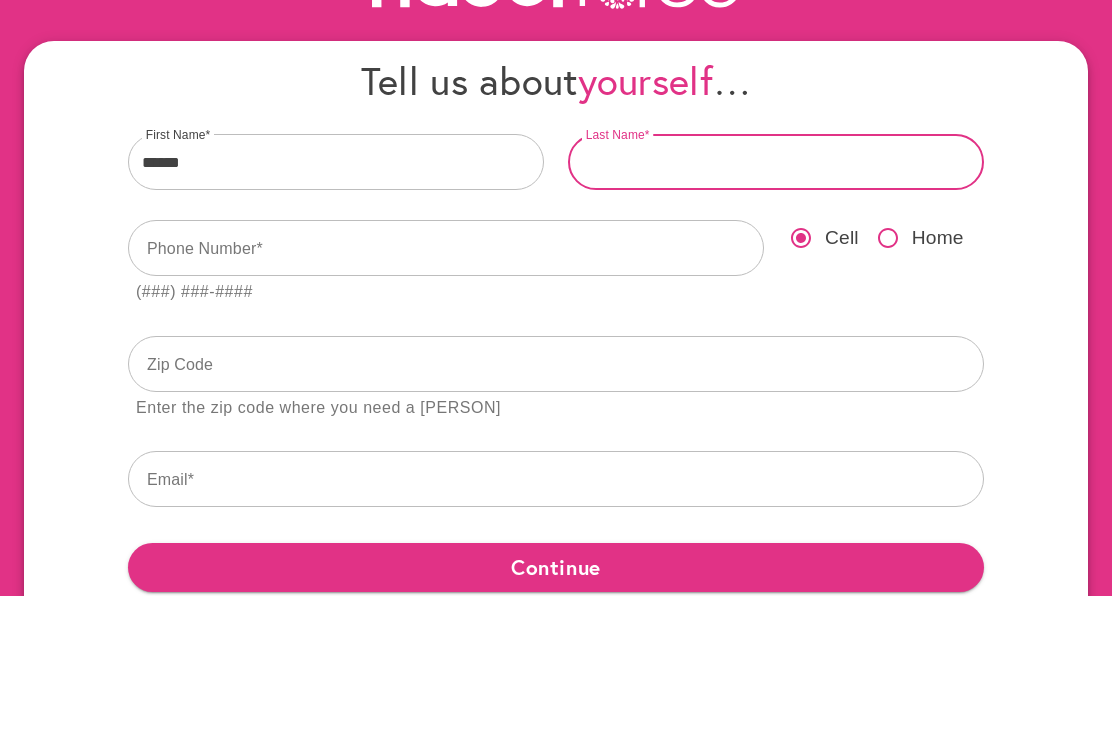 type on "*****" 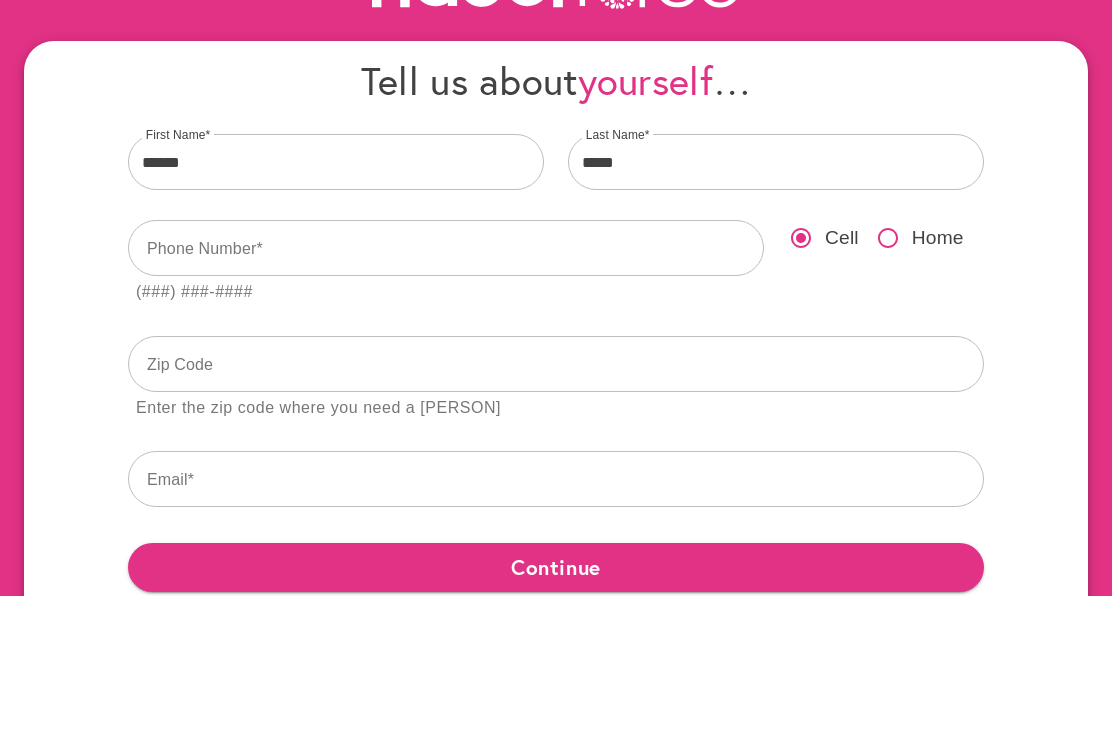scroll, scrollTop: 125, scrollLeft: 0, axis: vertical 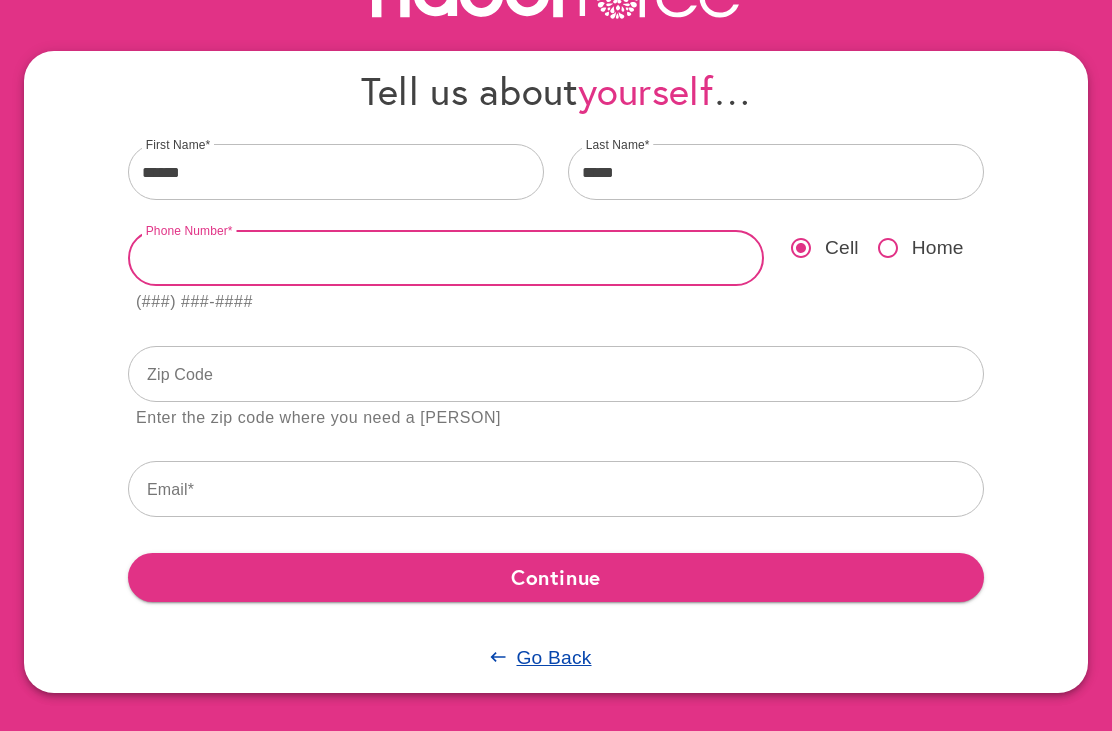 click at bounding box center (446, 258) 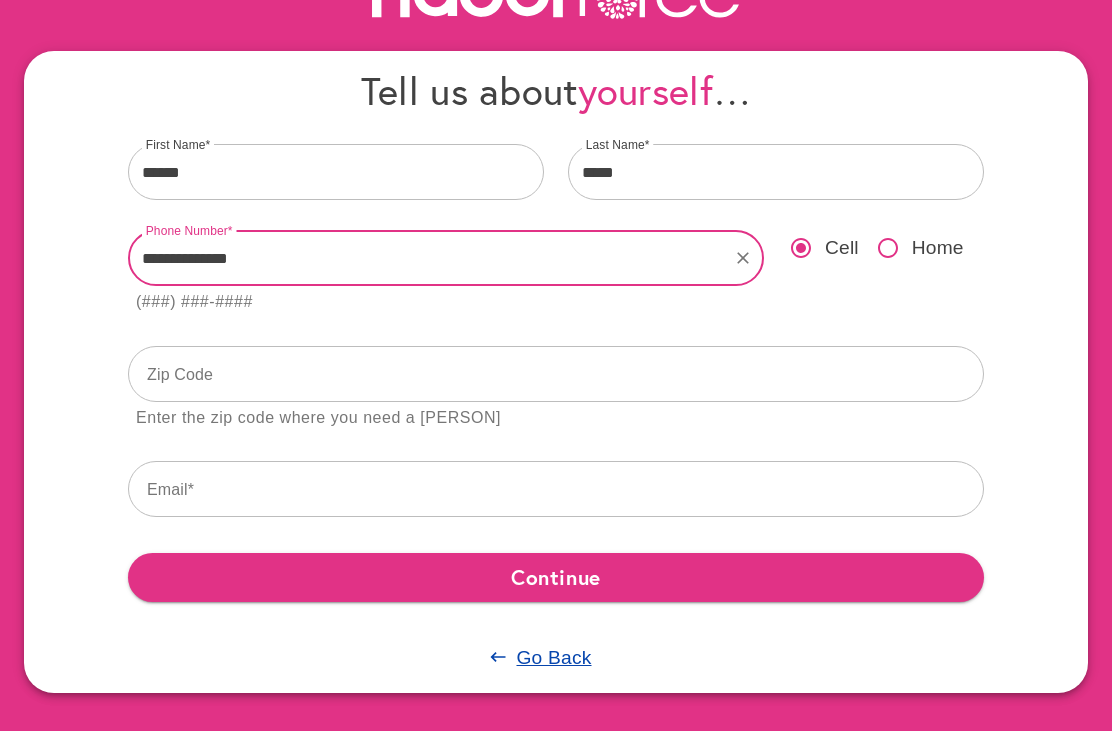 type on "**********" 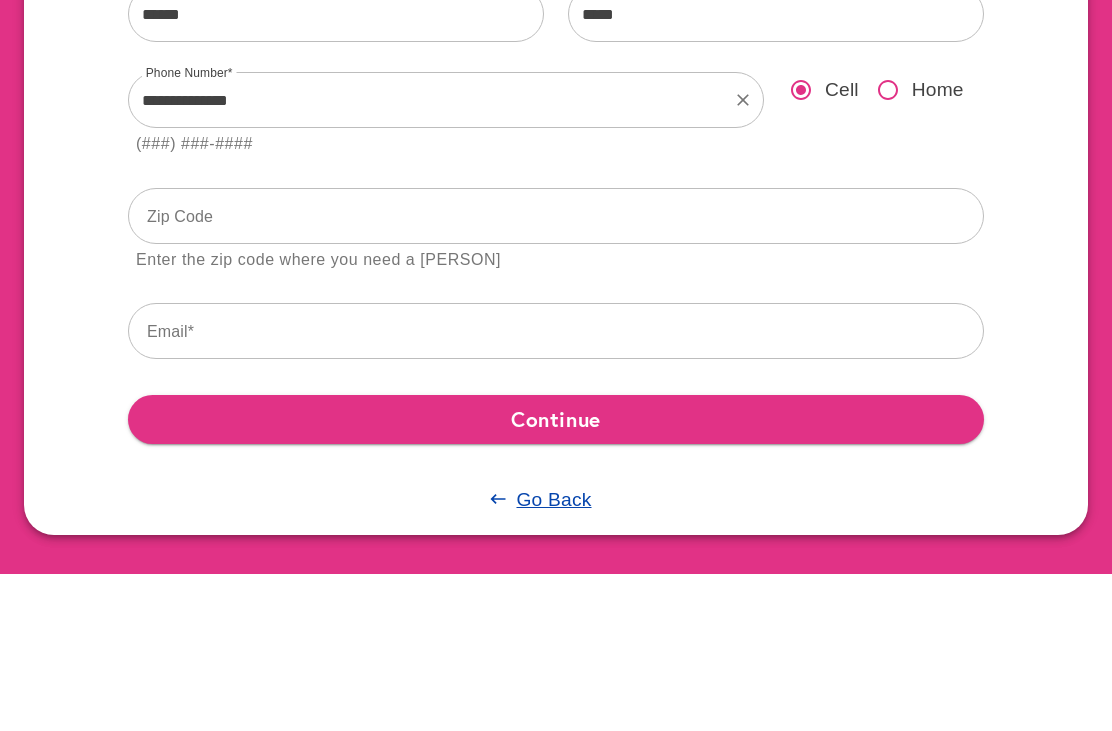 click at bounding box center [556, 374] 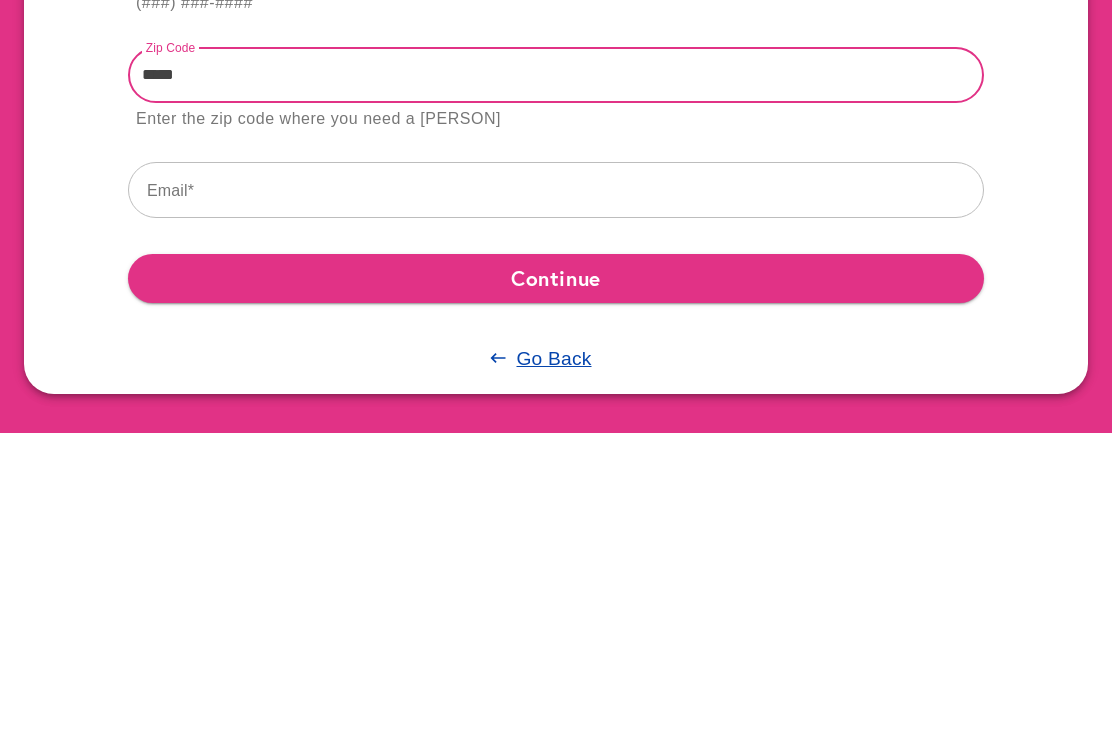 type on "*****" 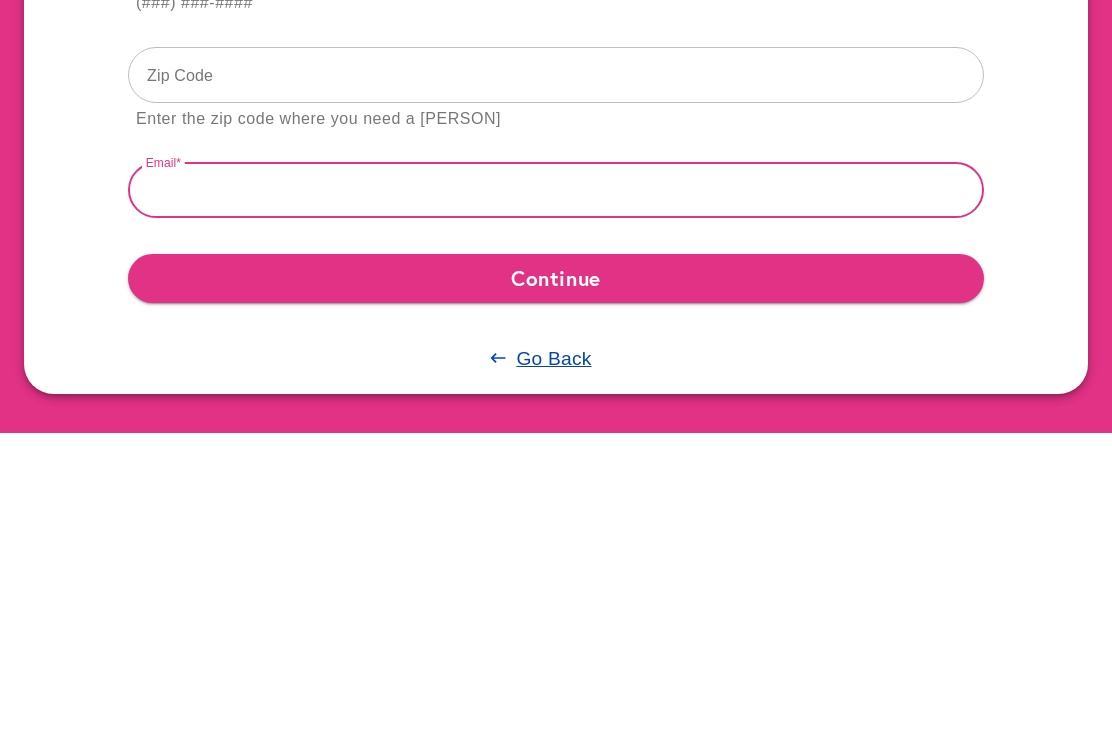click at bounding box center [556, 489] 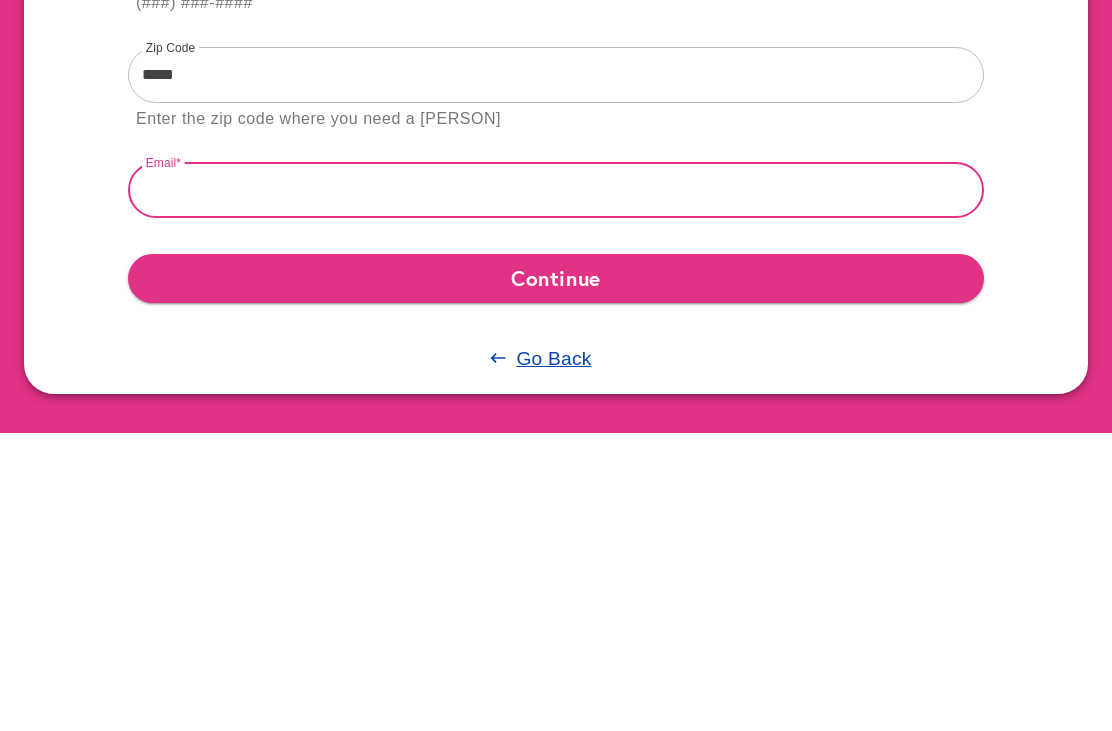 type on "**********" 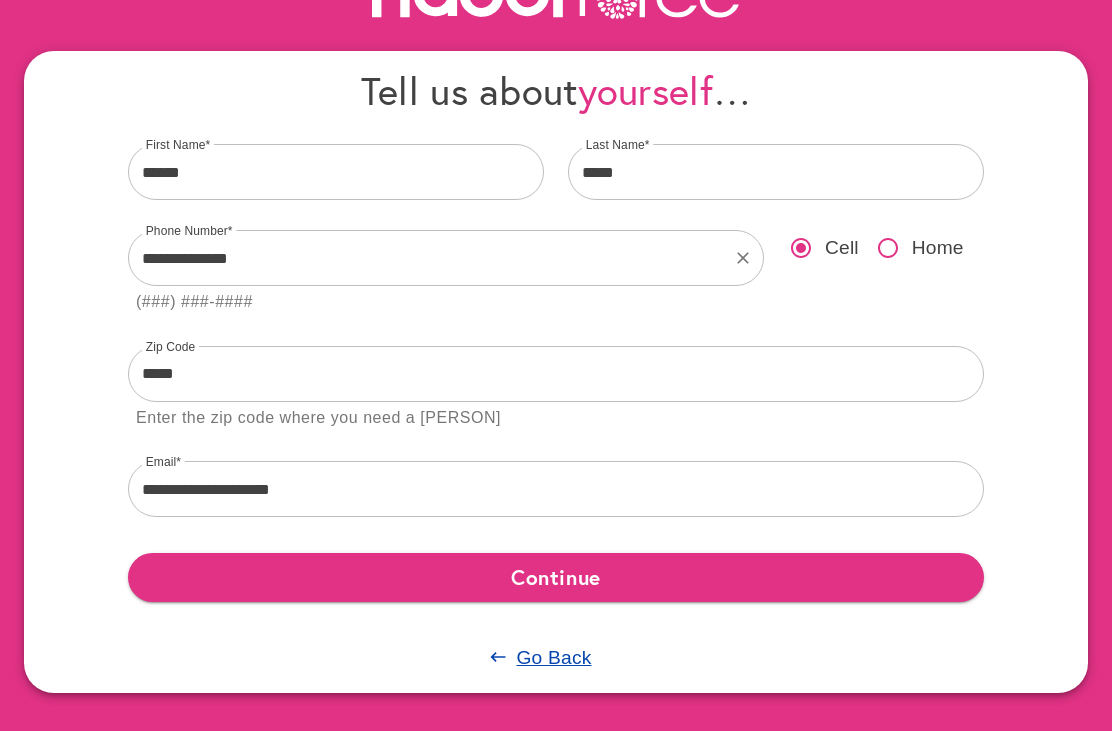 click on "Continue" at bounding box center (556, 577) 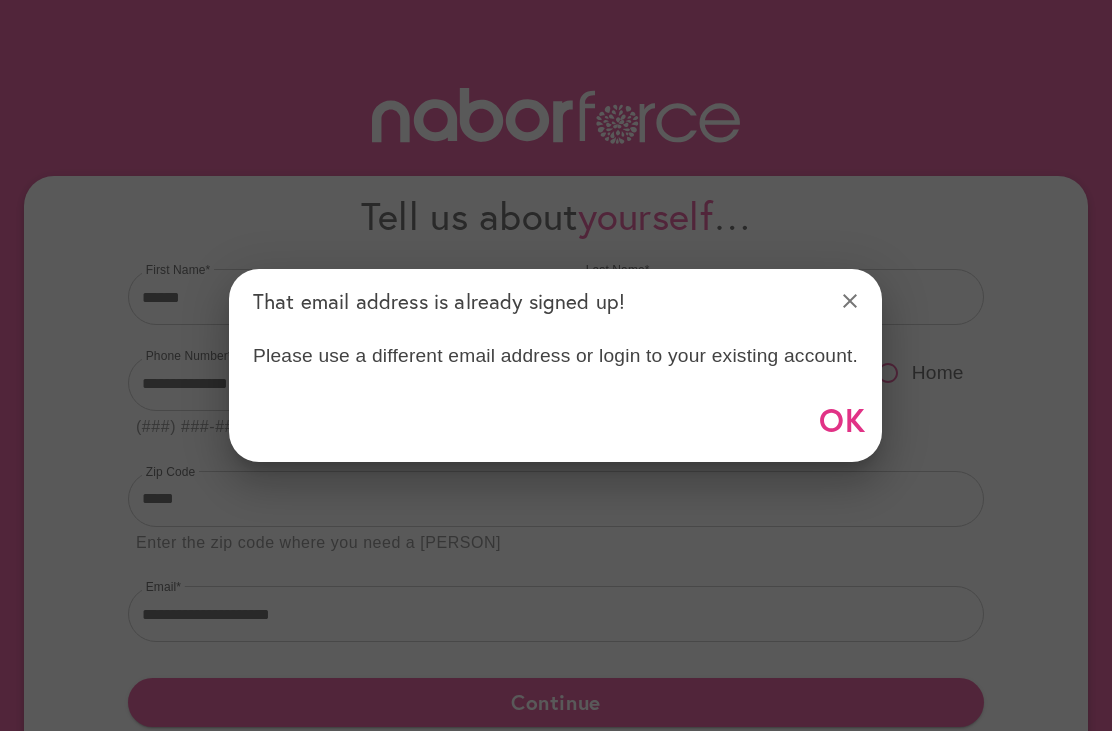 click on "OK" at bounding box center [843, 420] 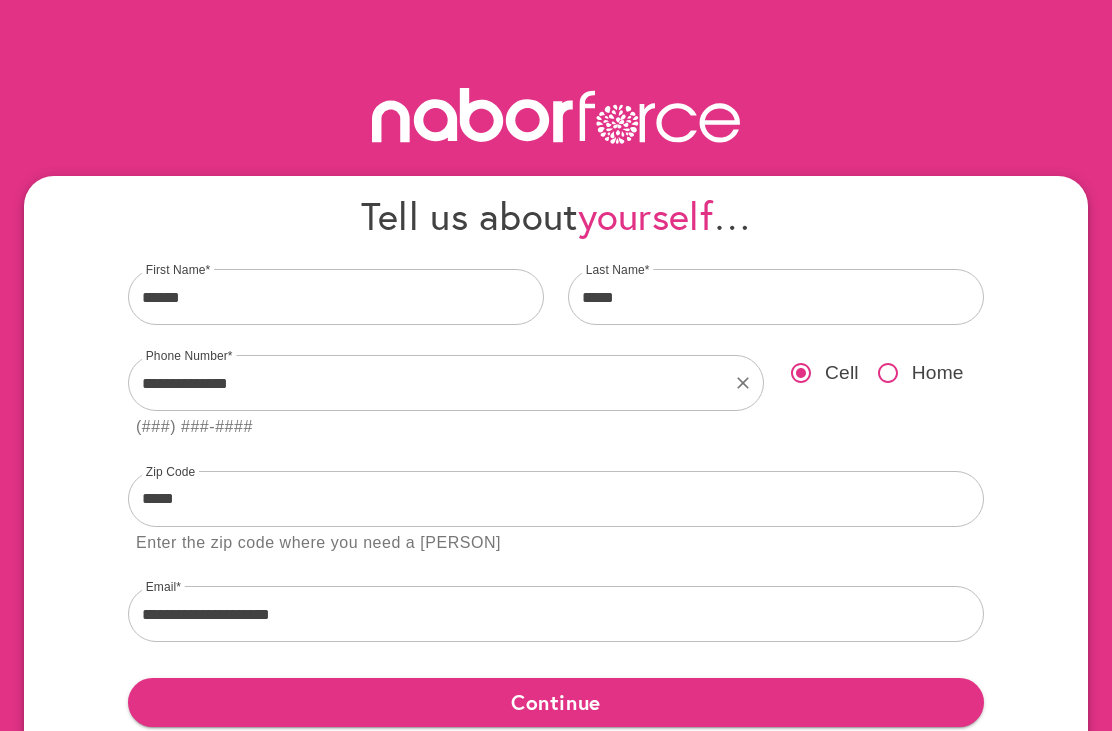 click on "Continue" at bounding box center (556, 702) 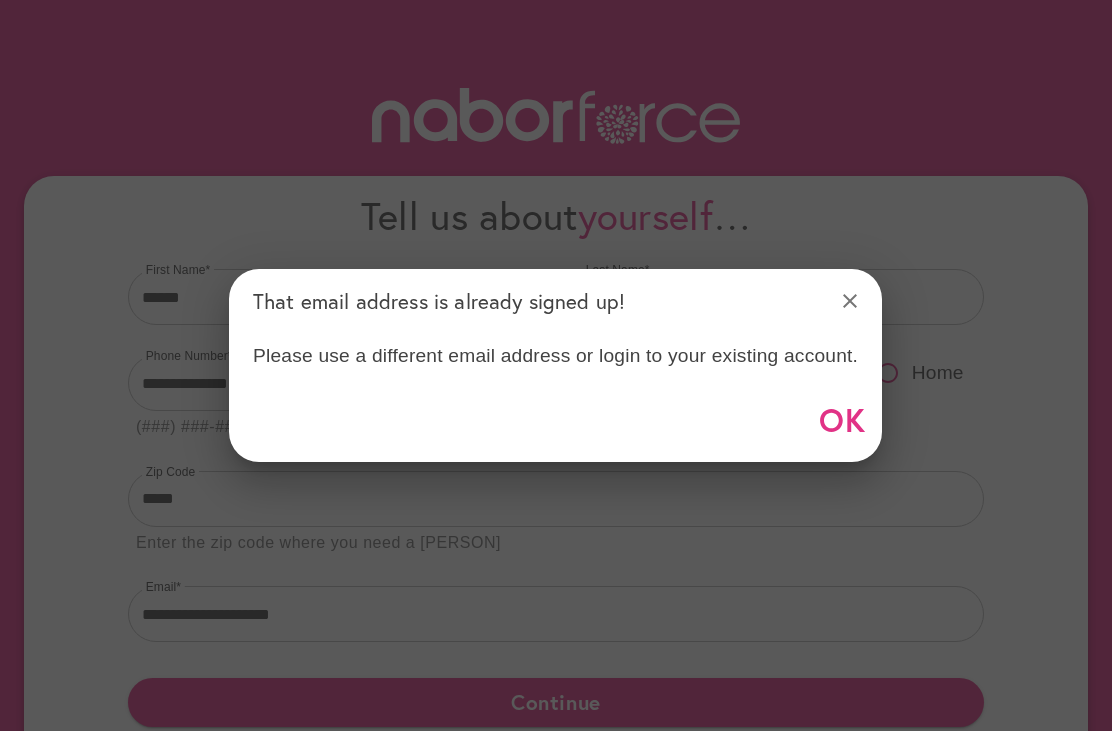 click 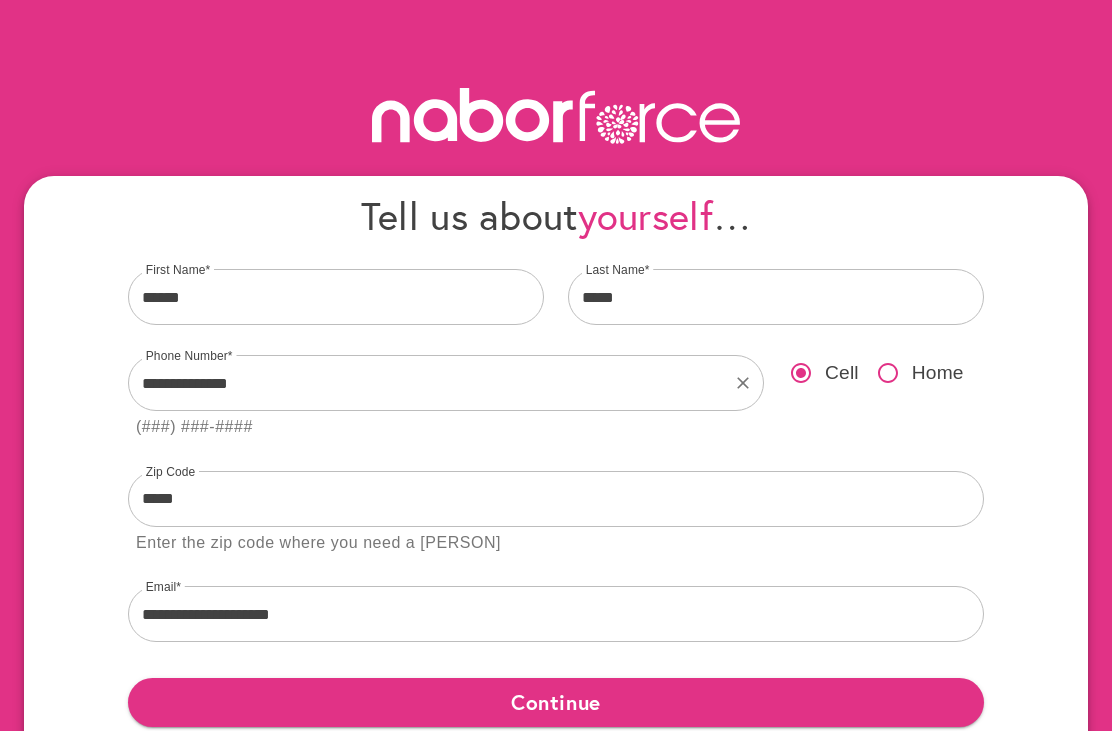 click on "**********" at bounding box center (556, 445) 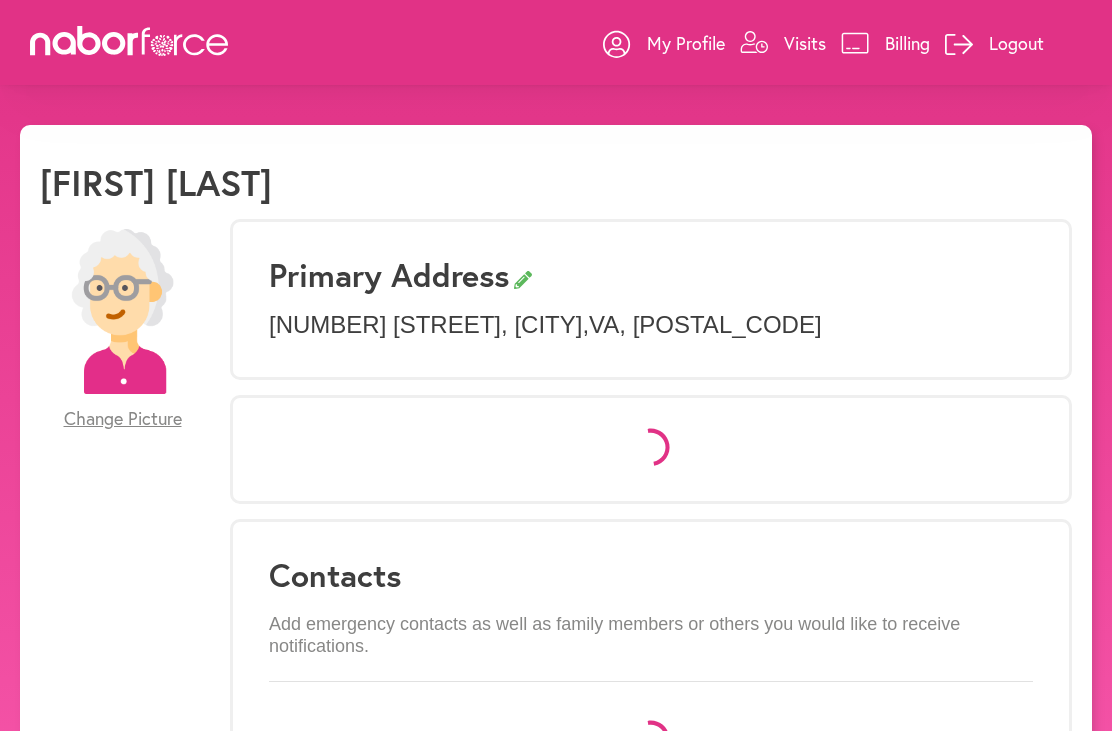 scroll, scrollTop: 0, scrollLeft: 0, axis: both 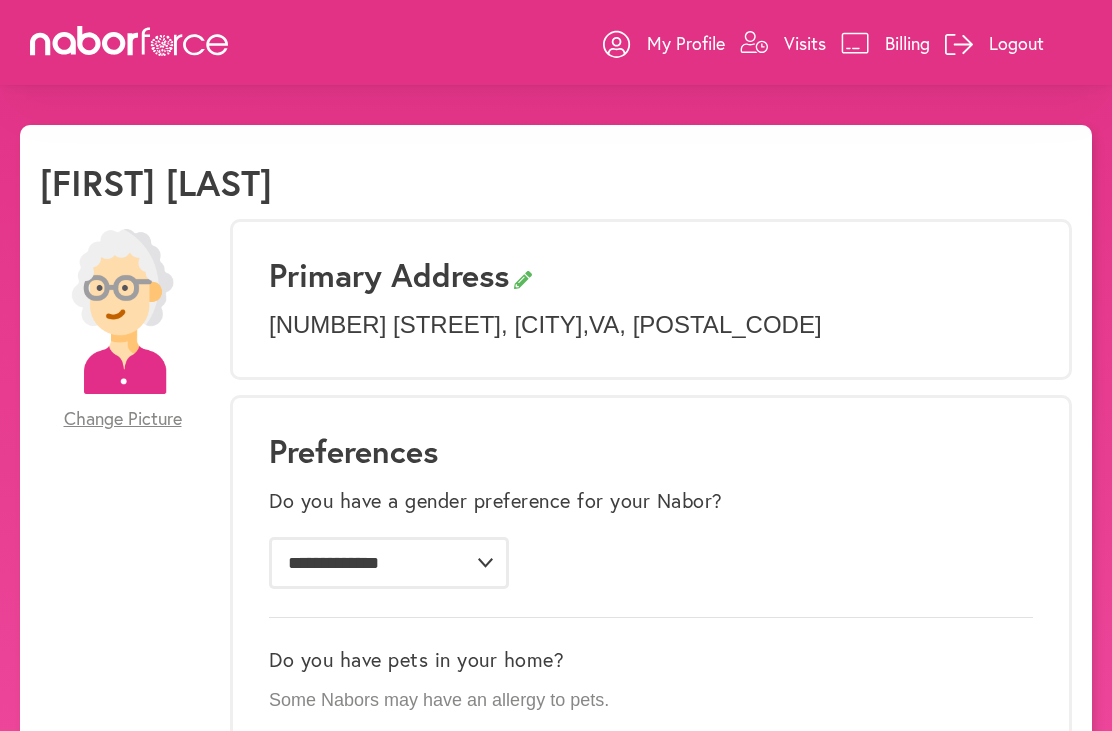 click on "Change Picture" at bounding box center (123, 419) 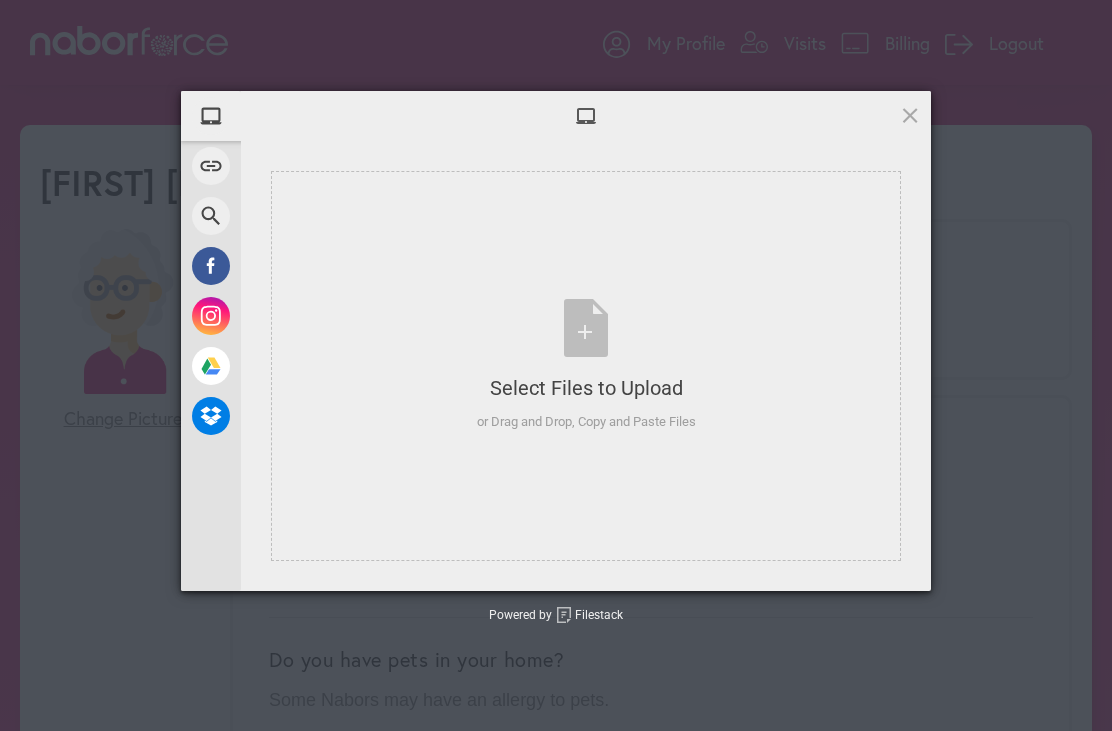 click at bounding box center [211, 116] 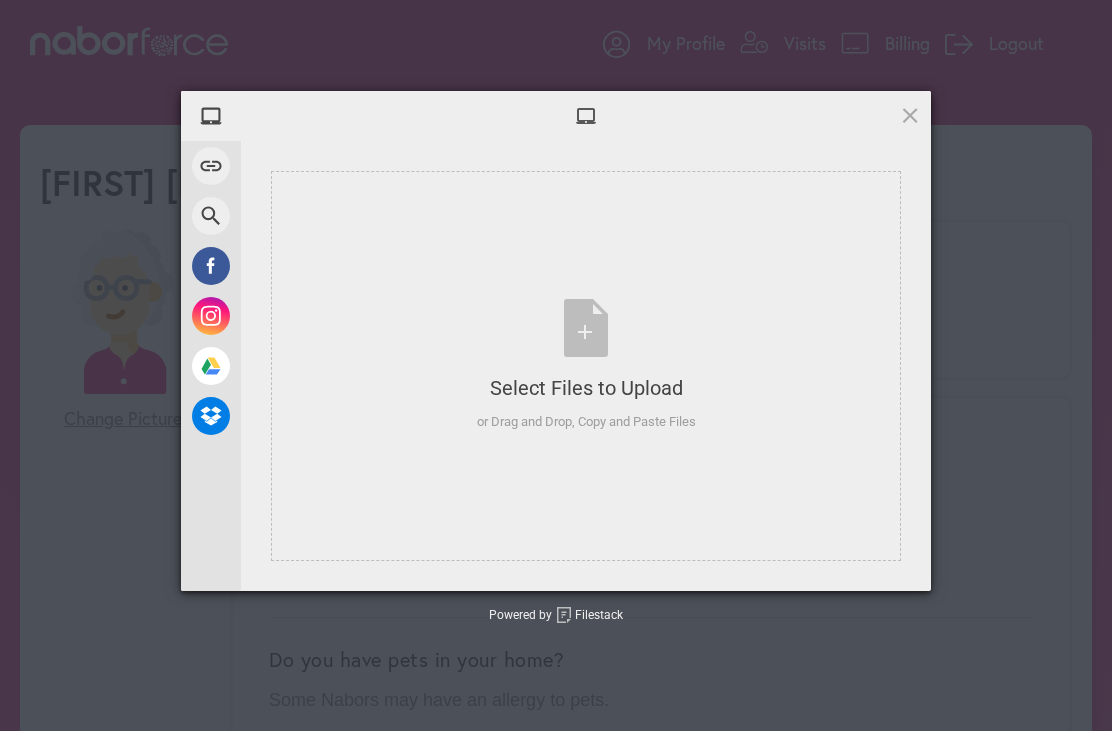 click at bounding box center [910, 115] 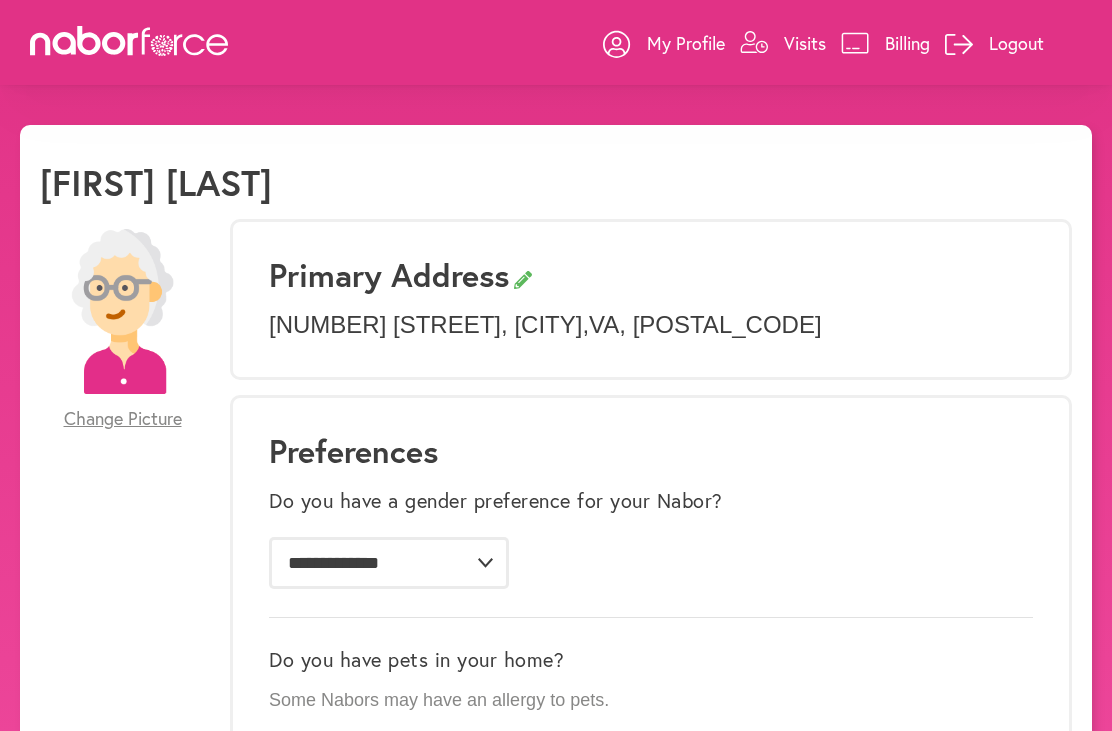 click on "My Profile" at bounding box center [686, 43] 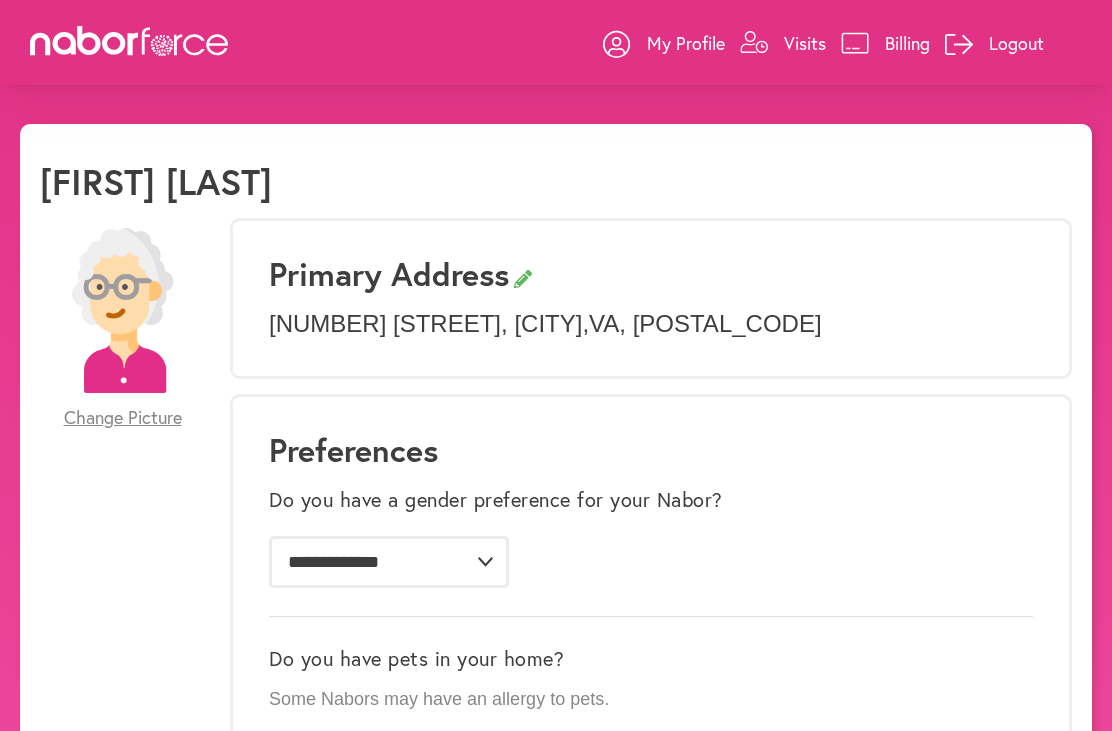 scroll, scrollTop: 0, scrollLeft: 0, axis: both 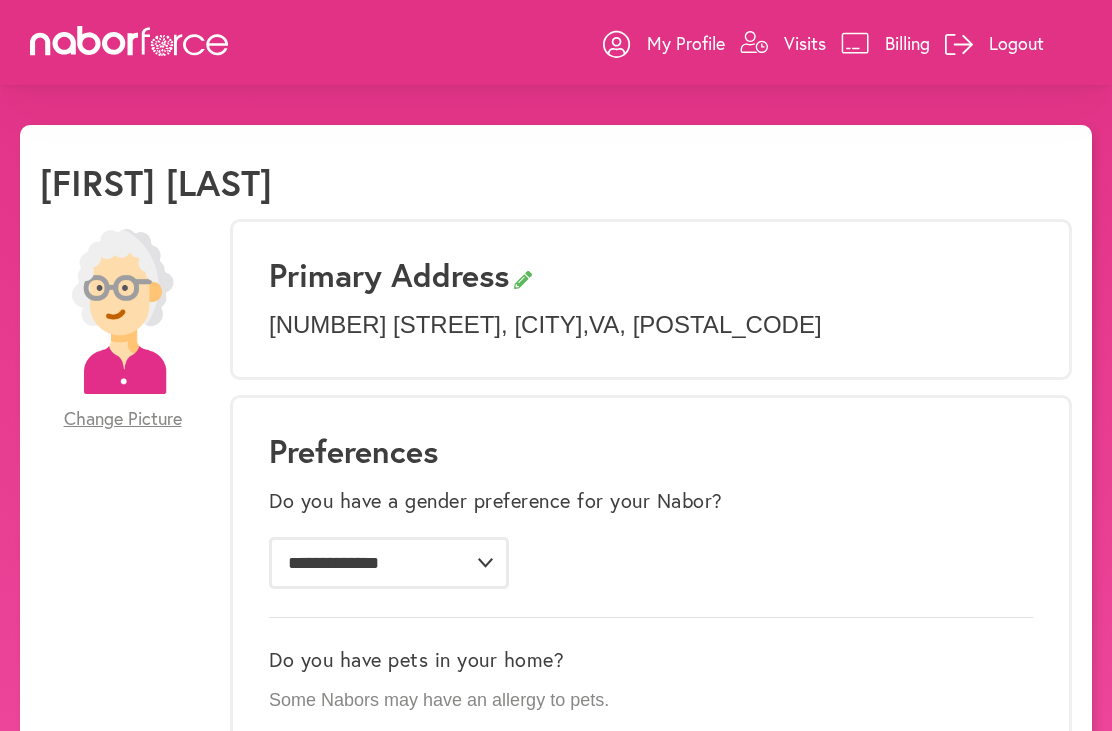 click on "[NUMBER] [STREET] ,   [CITY] ,  [STATE] ,   [POSTAL_CODE]" at bounding box center (651, 325) 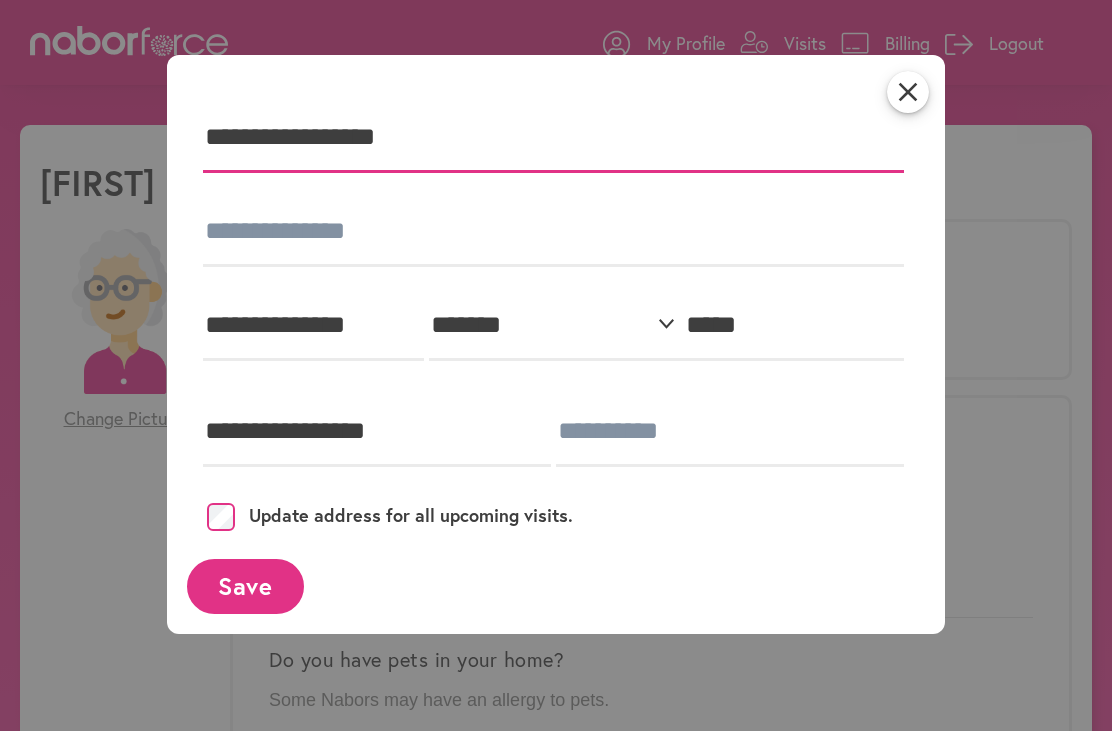 click on "**********" at bounding box center (553, 138) 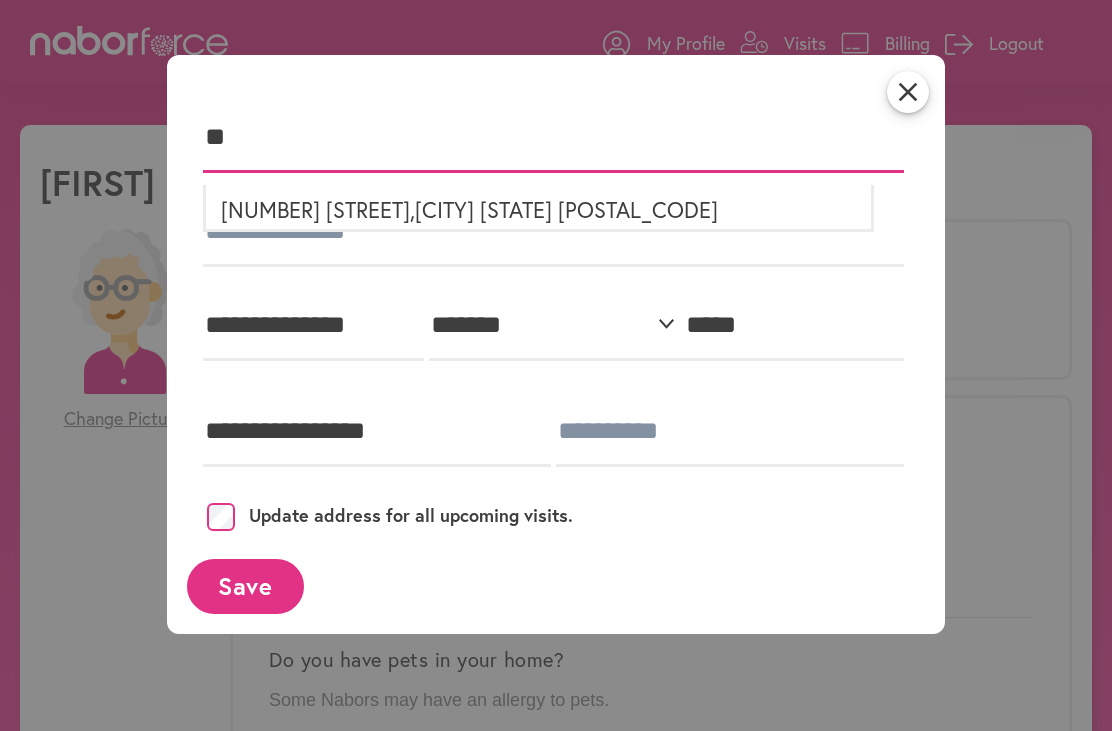 type on "*" 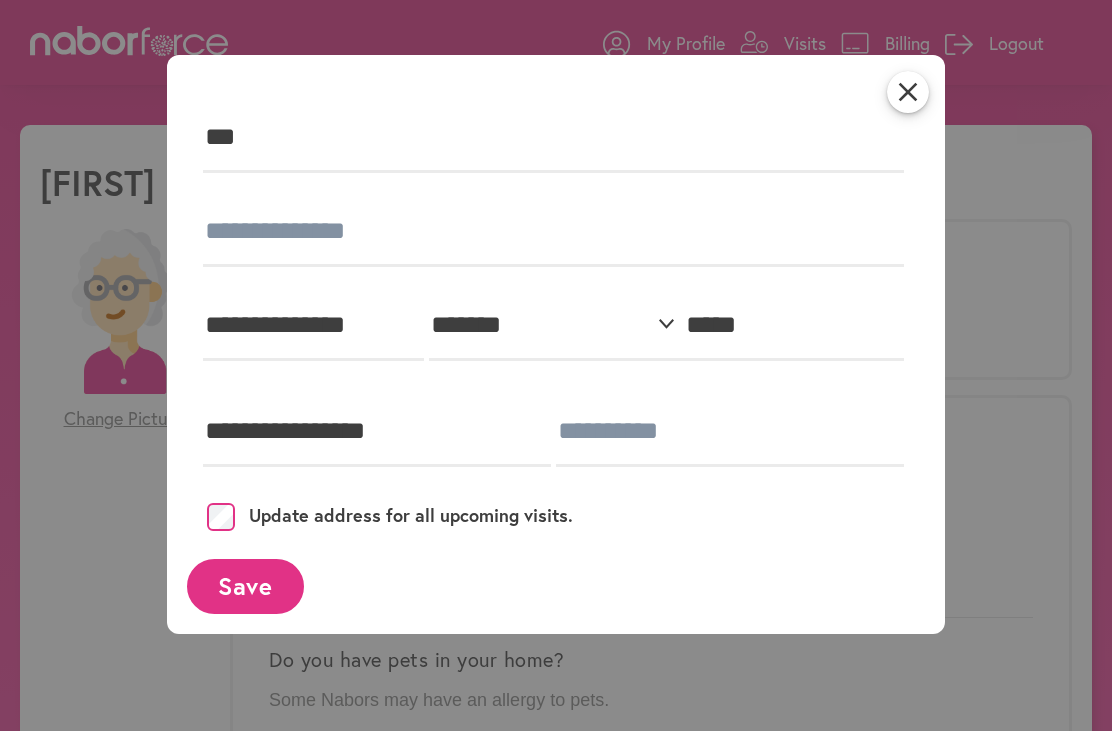 type on "**********" 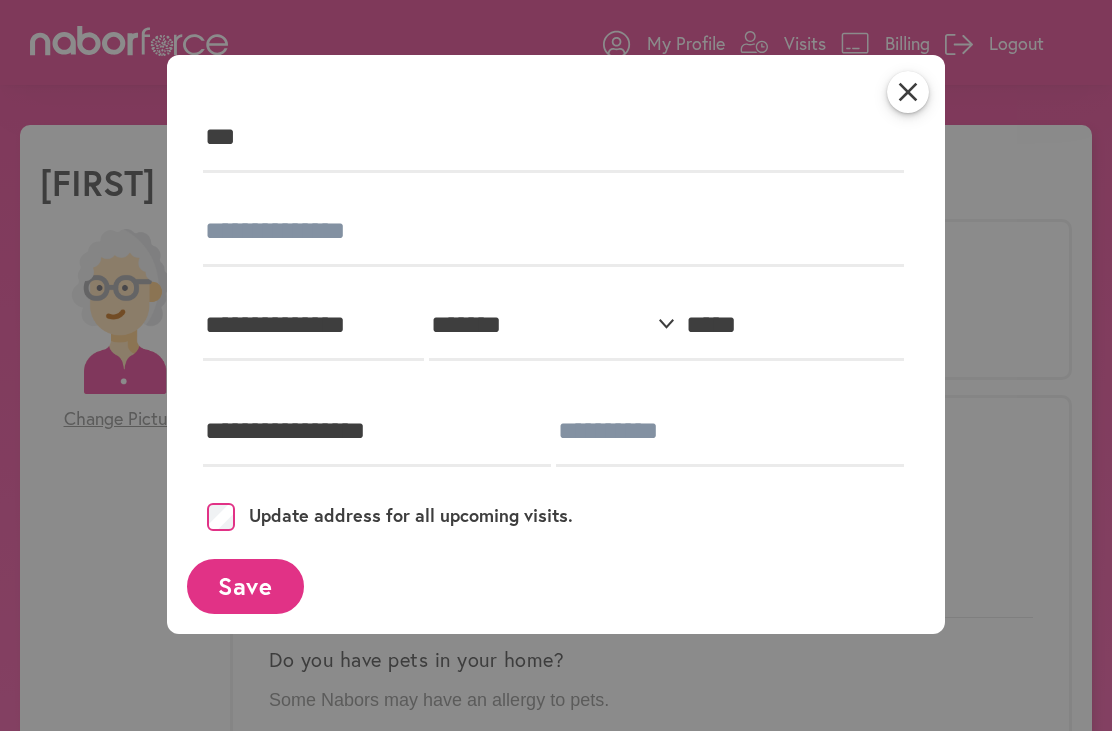 type on "********" 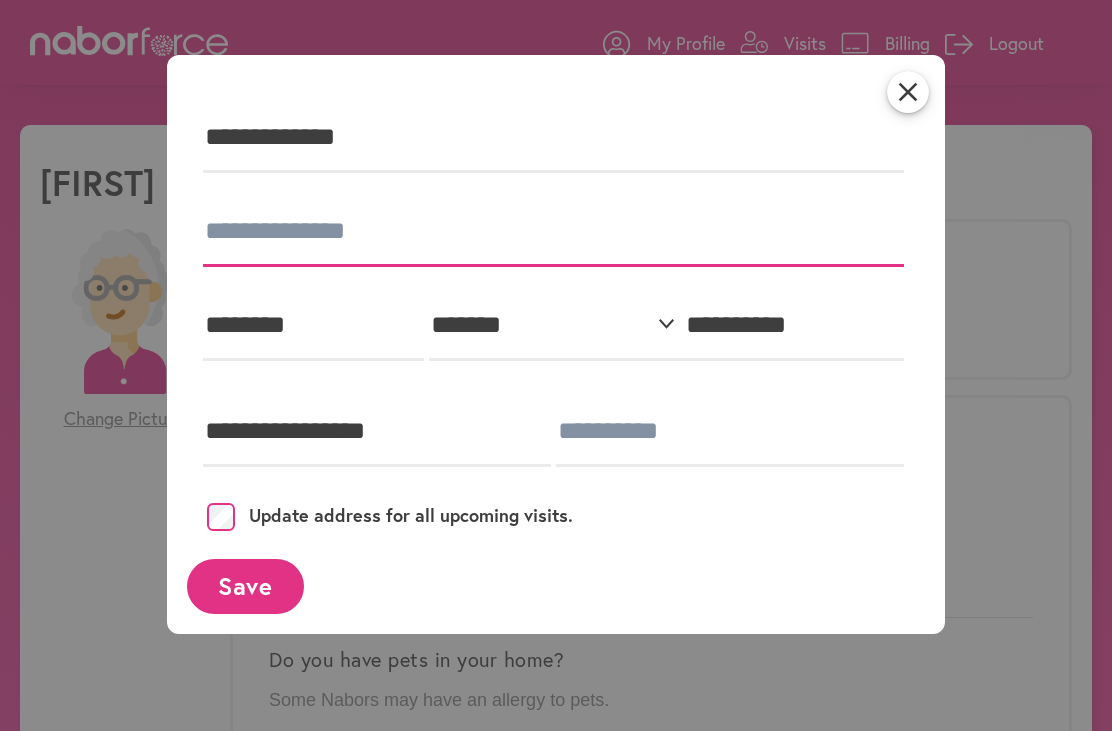 click at bounding box center (553, 232) 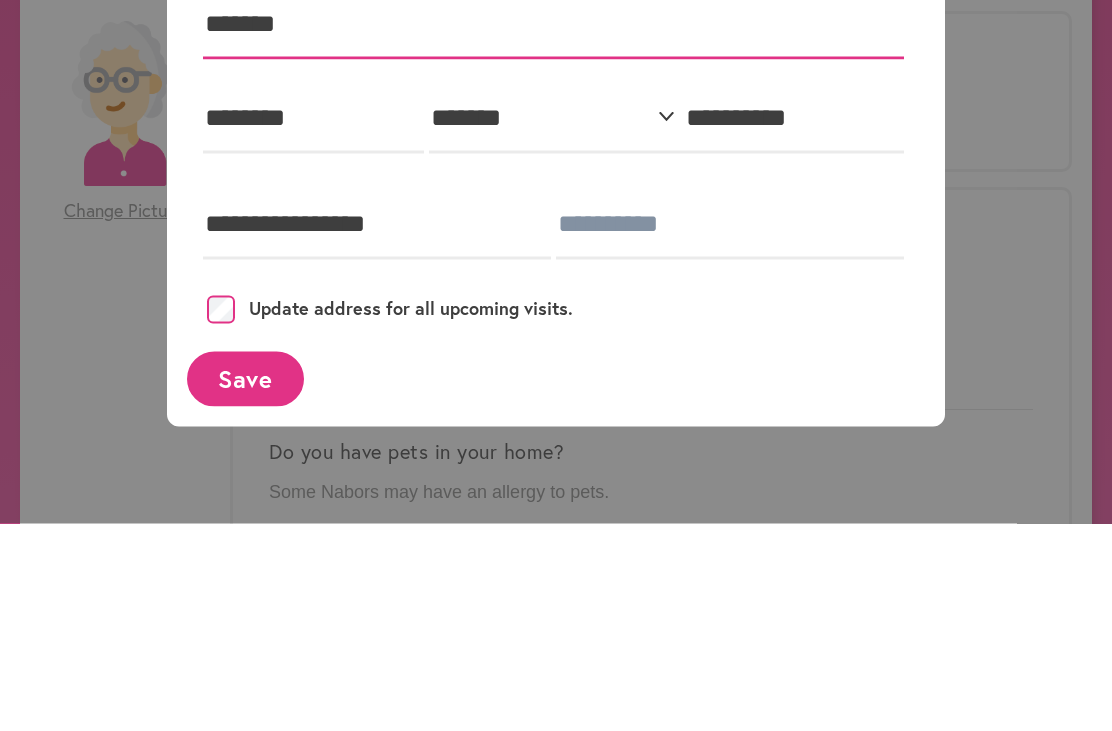 type on "*******" 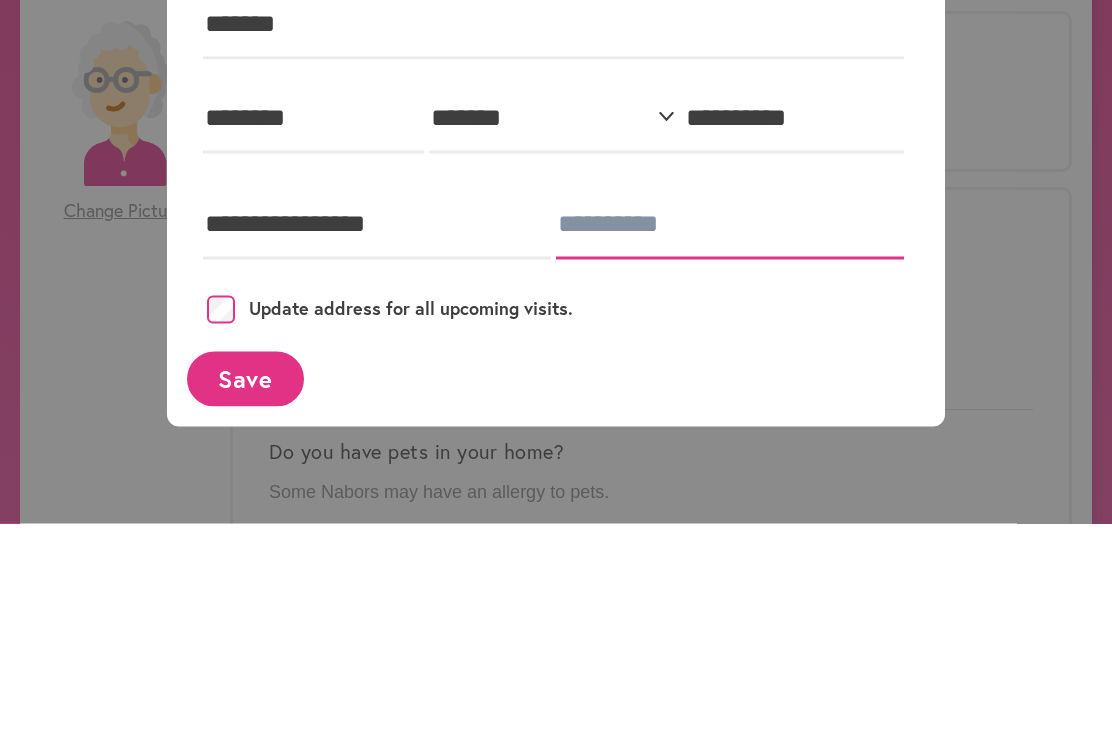 click at bounding box center [730, 432] 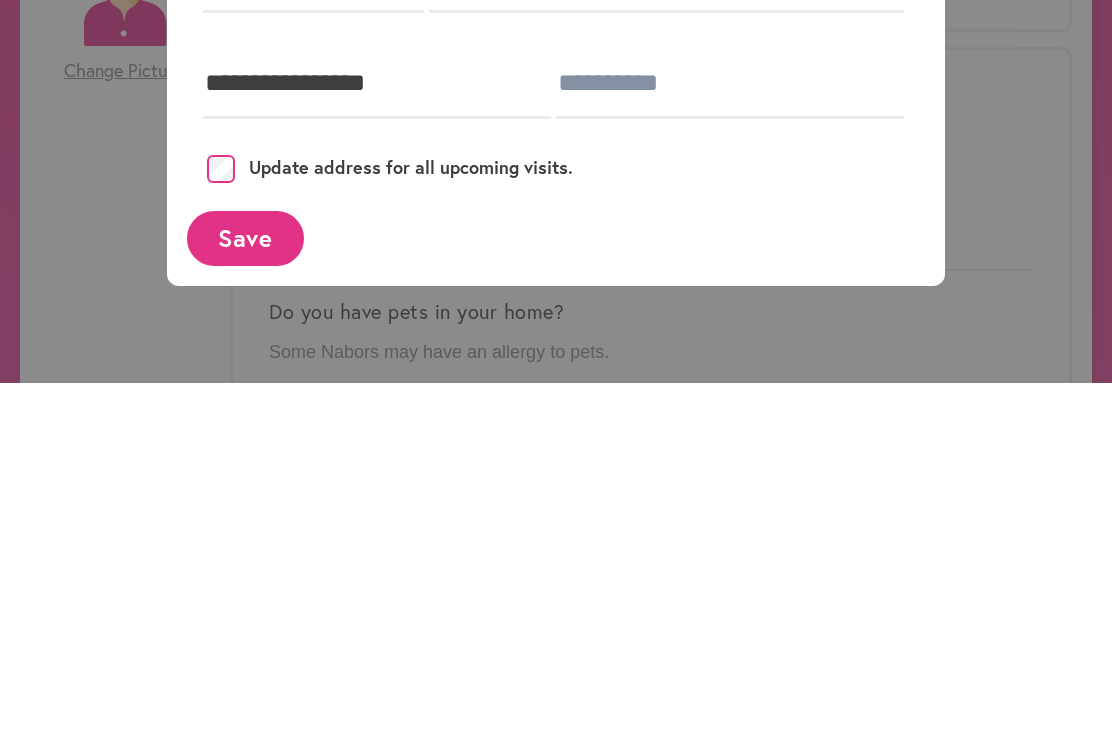 click on "Save" at bounding box center [245, 586] 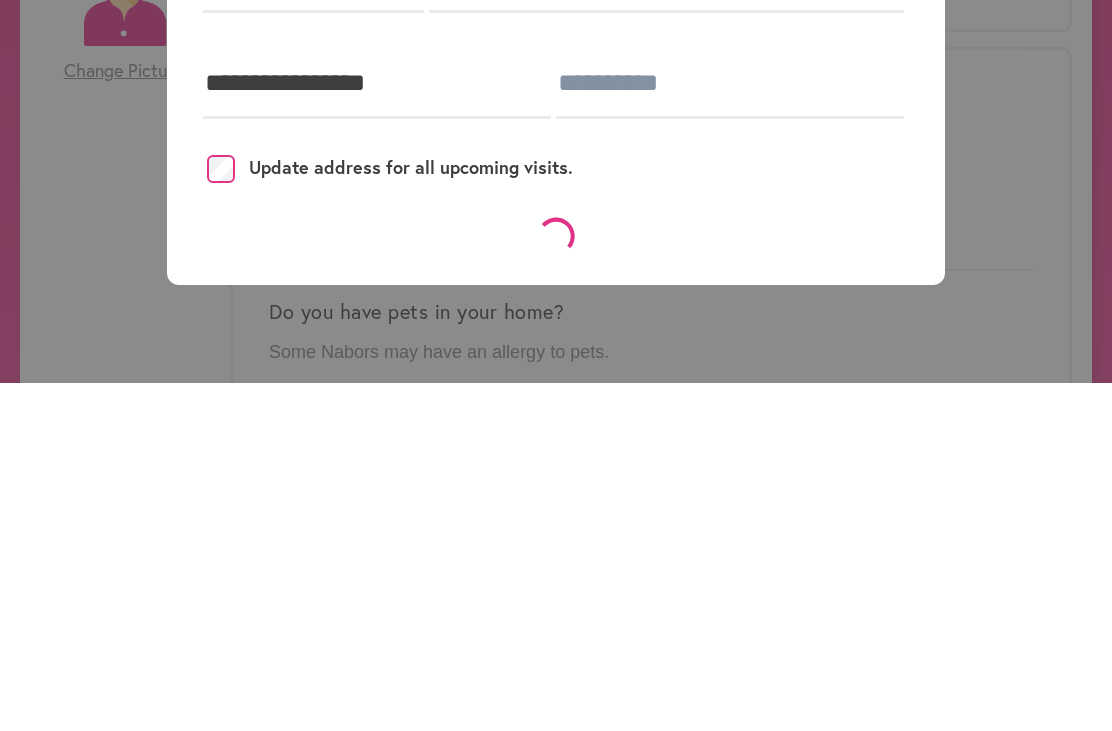 scroll, scrollTop: 348, scrollLeft: 0, axis: vertical 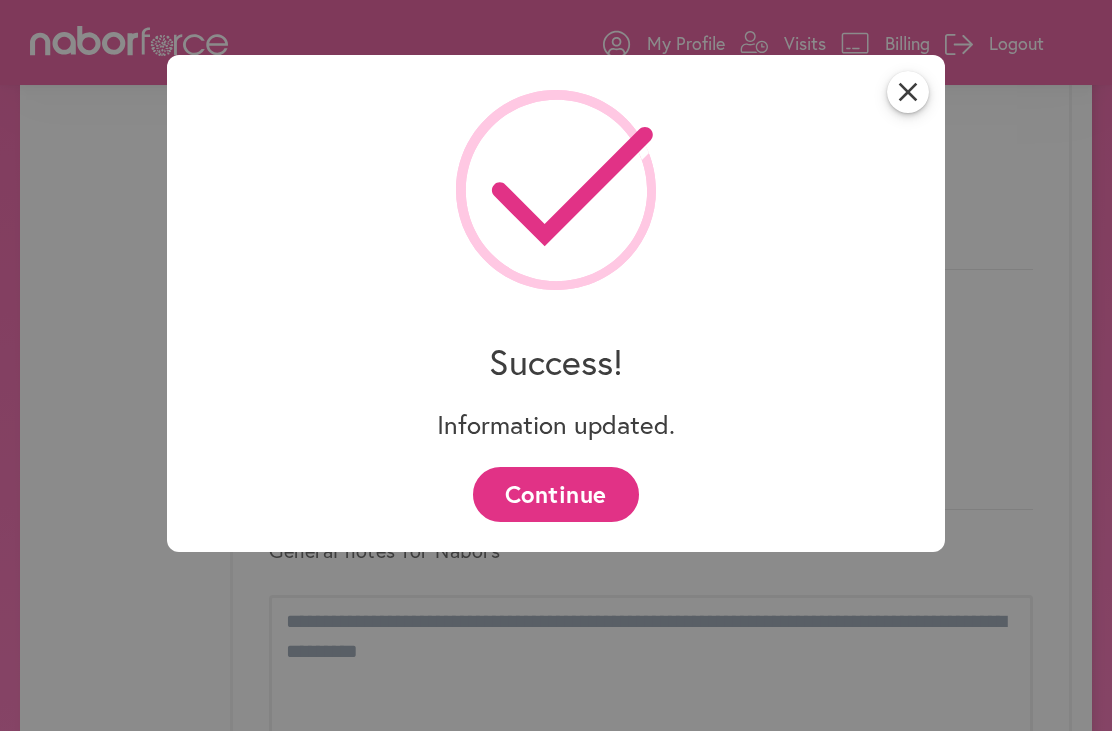 click on "Continue" at bounding box center (555, 494) 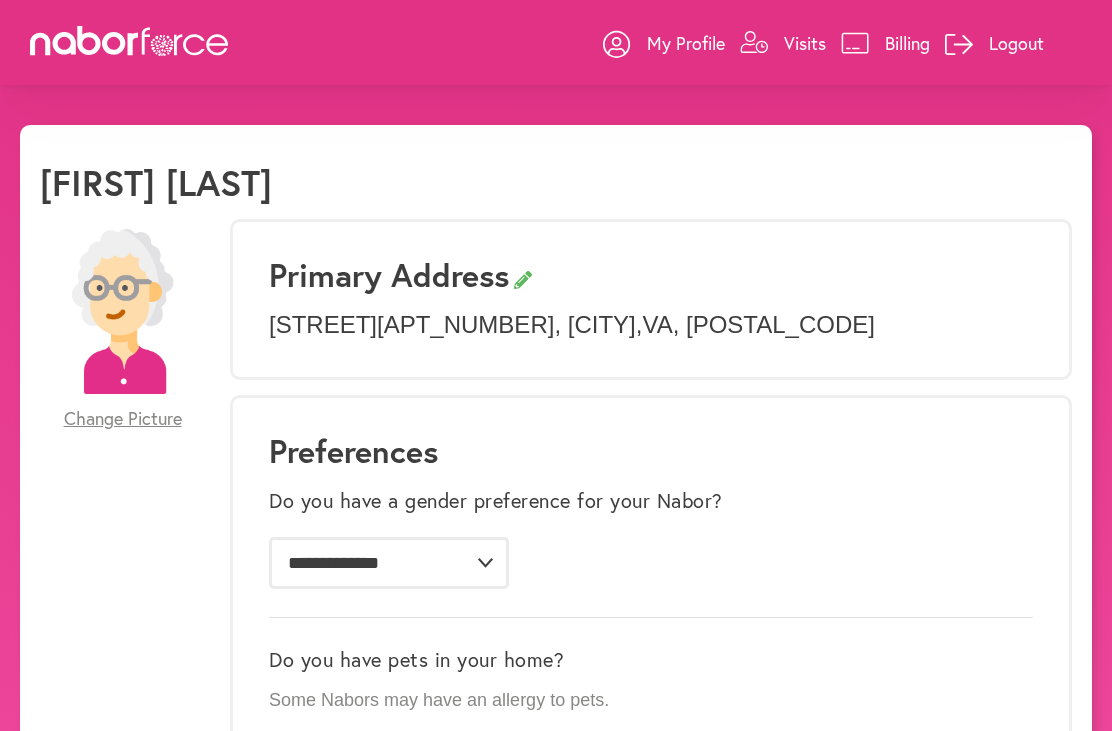 scroll, scrollTop: 0, scrollLeft: 0, axis: both 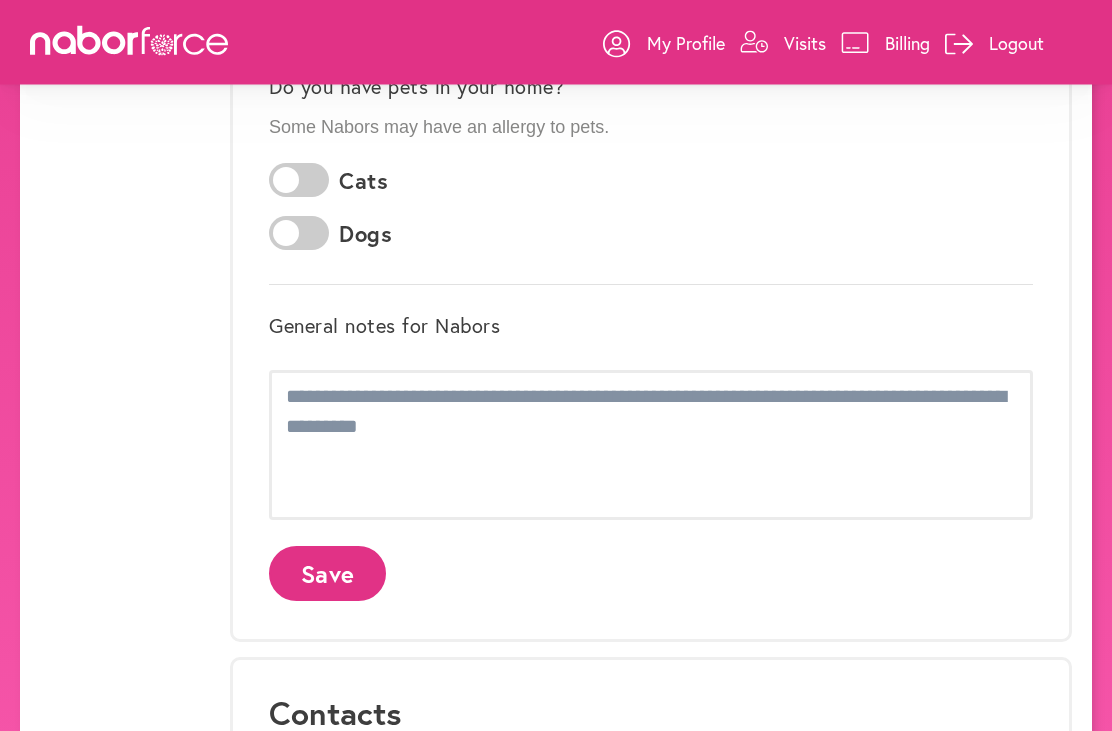 click on "Save" 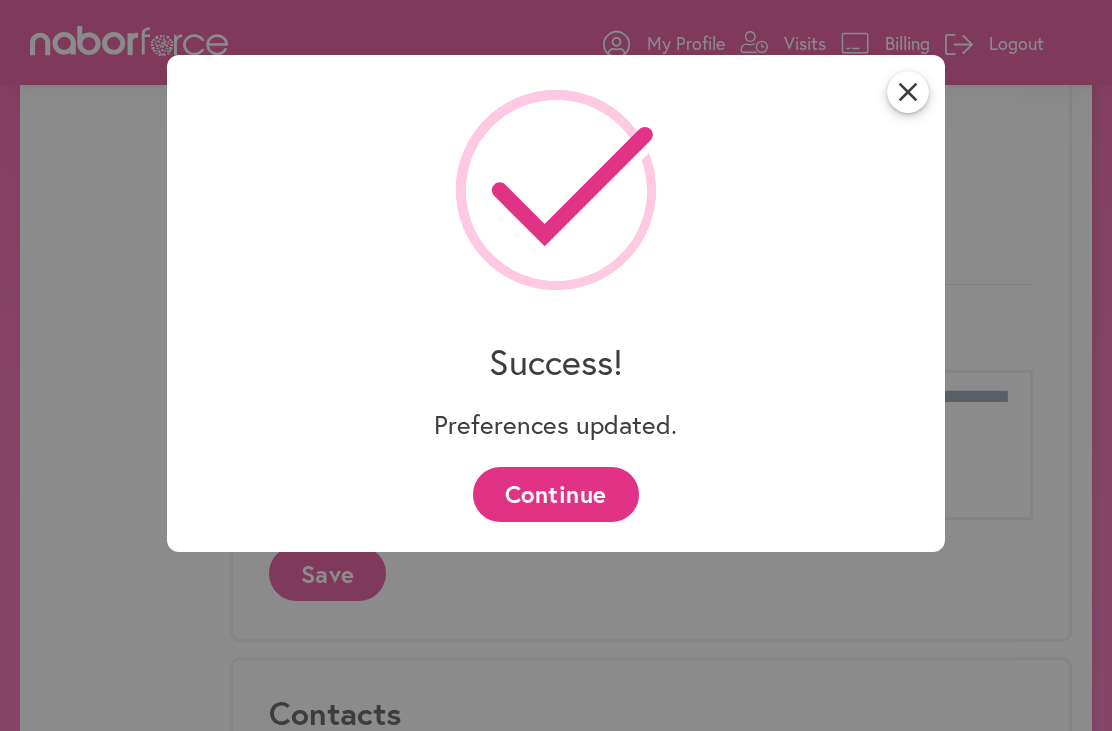 scroll, scrollTop: 0, scrollLeft: 0, axis: both 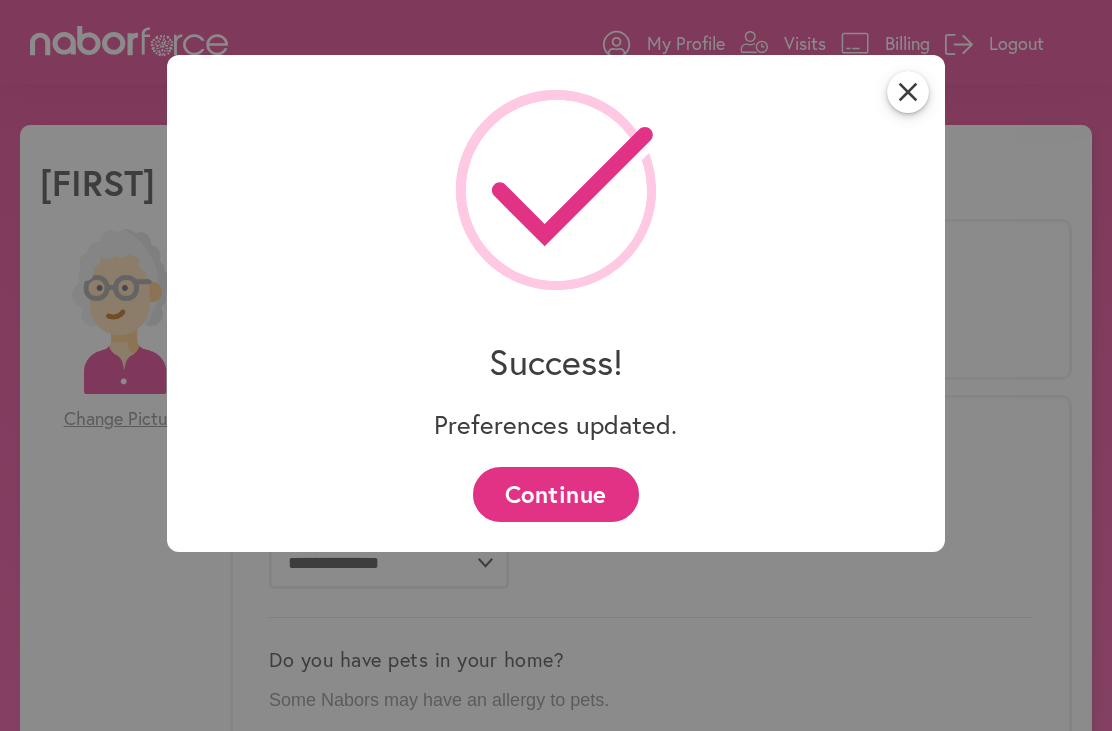 click on "Continue" at bounding box center [555, 494] 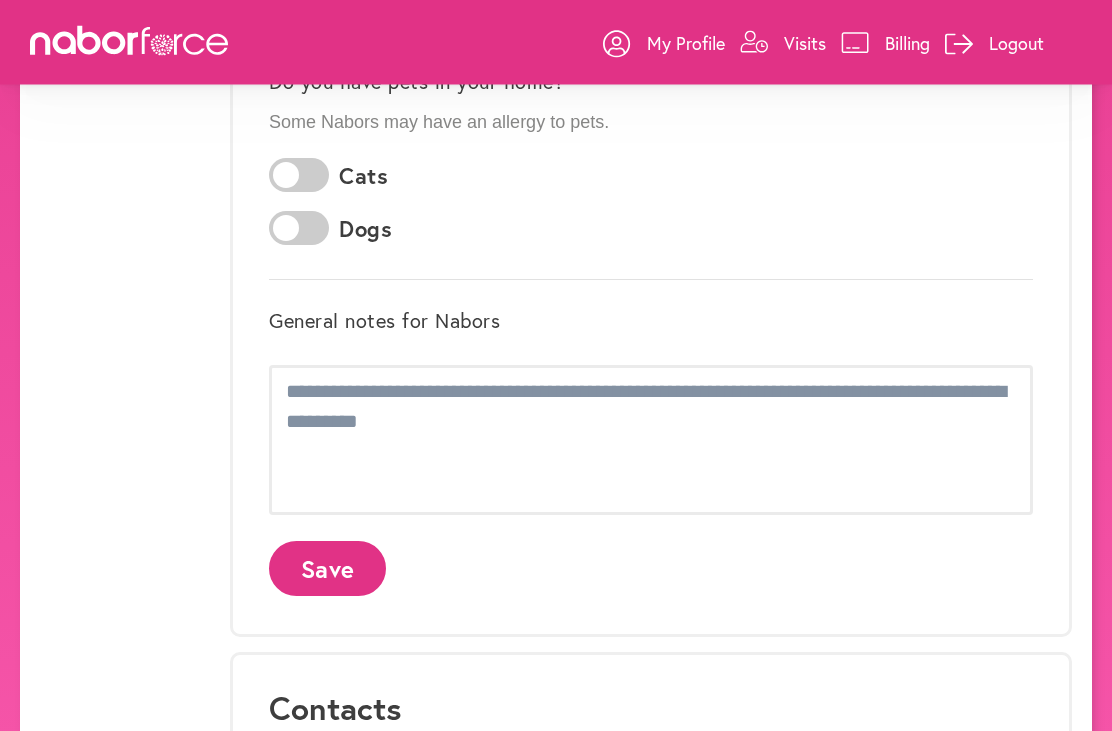 scroll, scrollTop: 592, scrollLeft: 0, axis: vertical 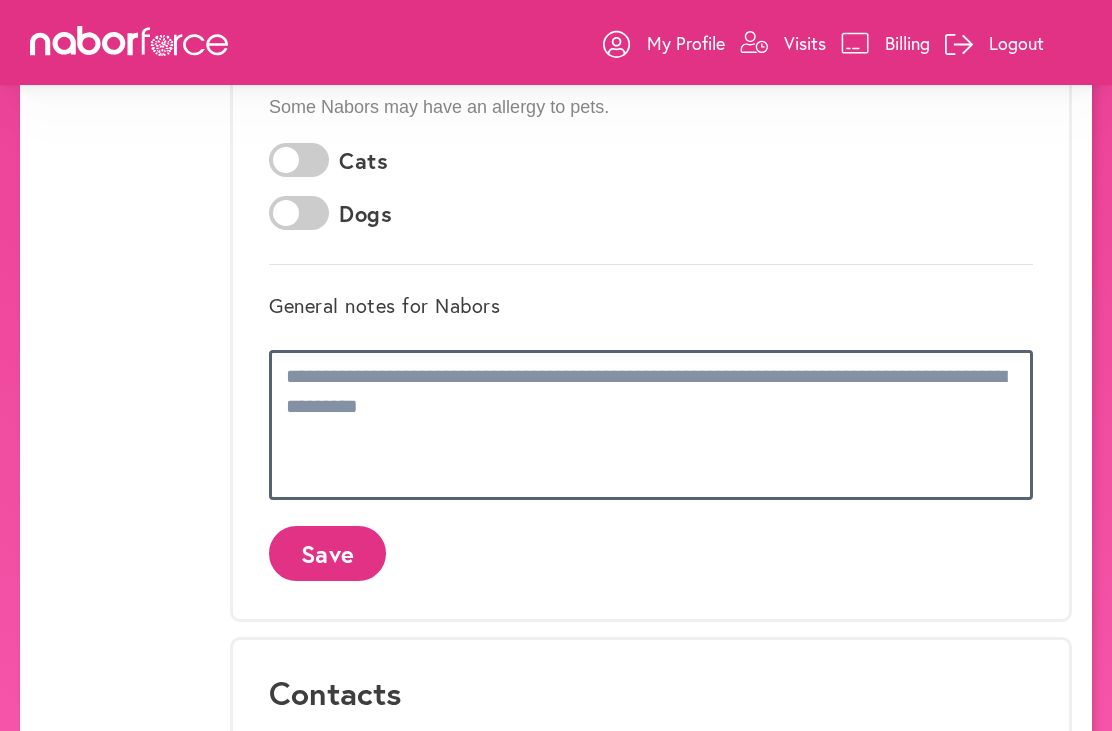 click at bounding box center (651, 425) 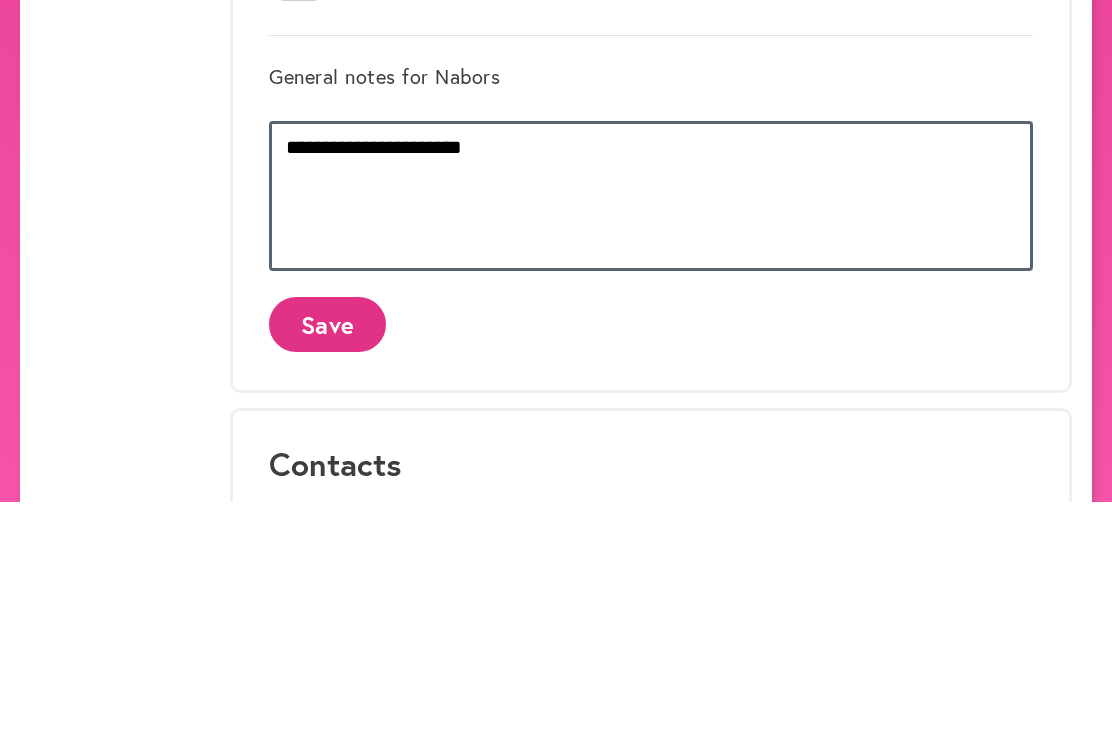 type on "**********" 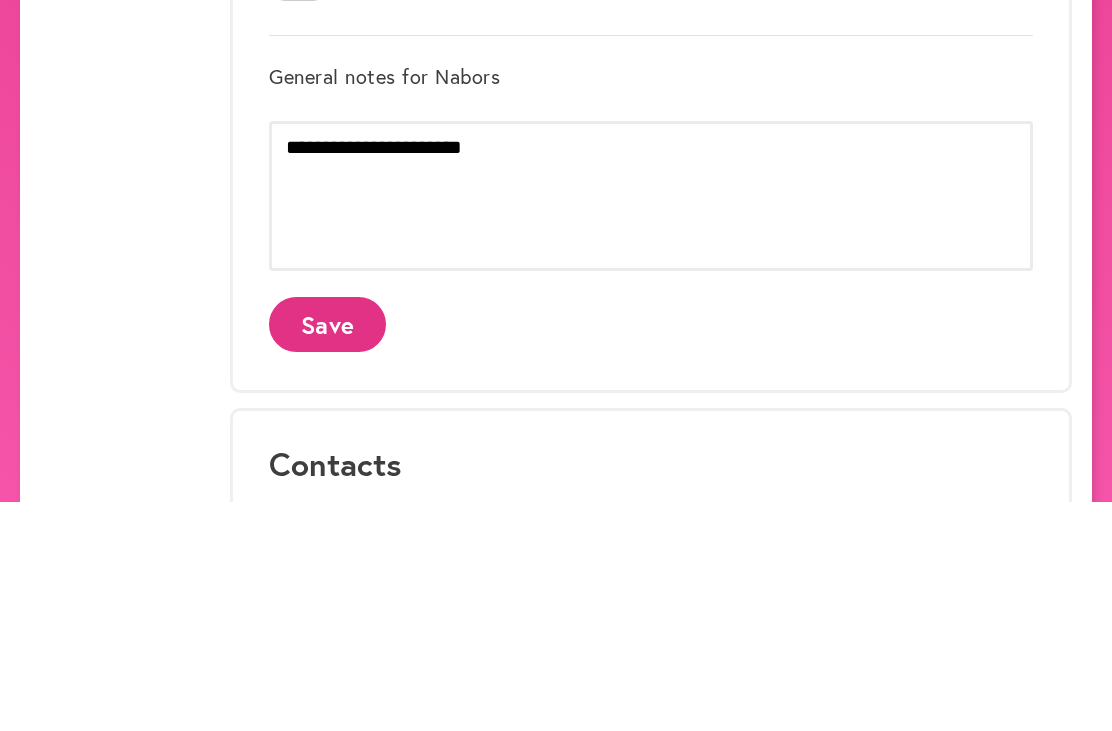 click on "Save" 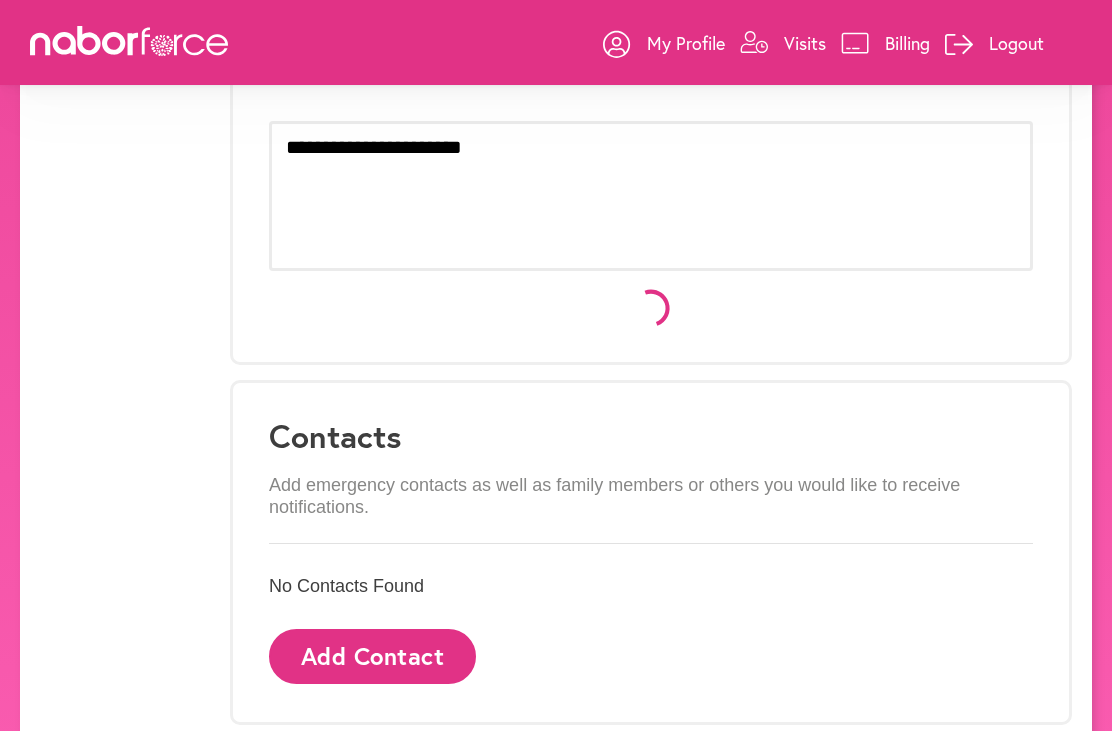 scroll, scrollTop: 0, scrollLeft: 0, axis: both 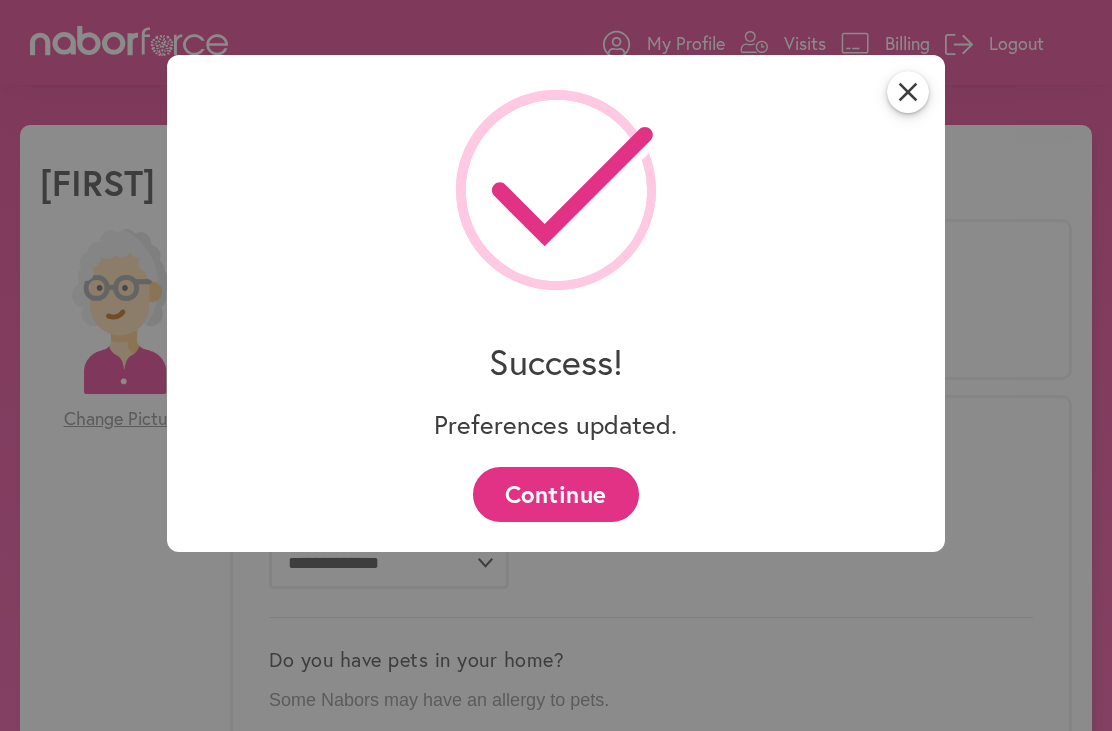 click on "Continue" at bounding box center [555, 494] 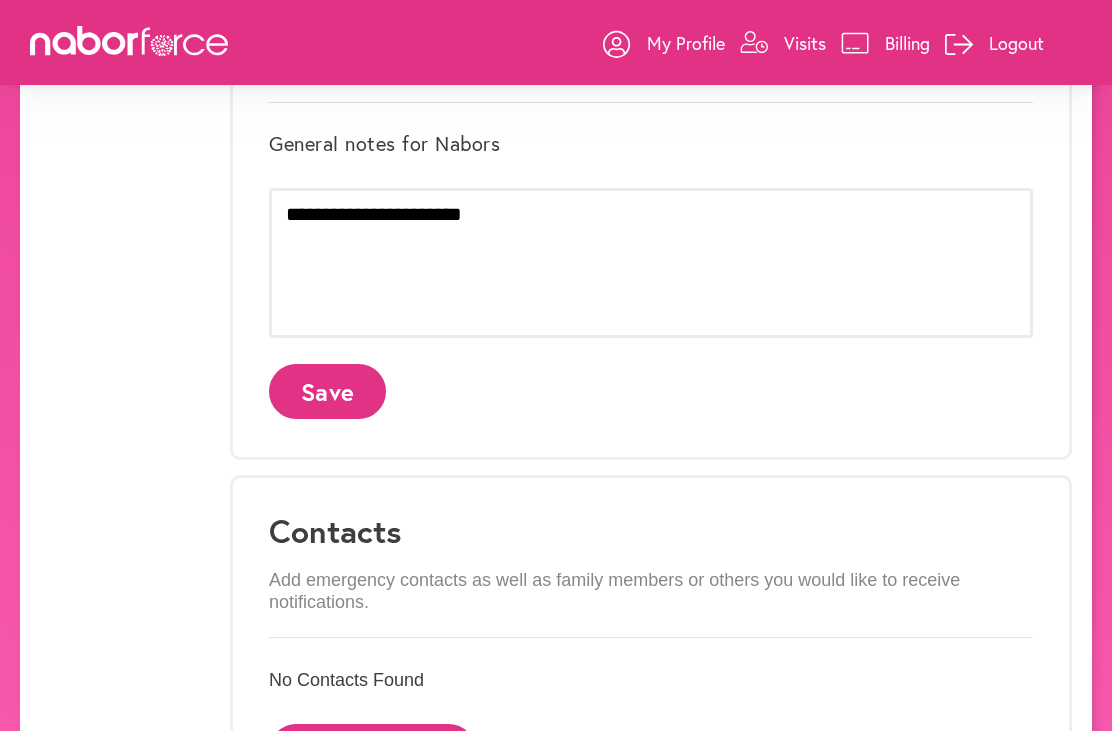 scroll, scrollTop: 756, scrollLeft: 0, axis: vertical 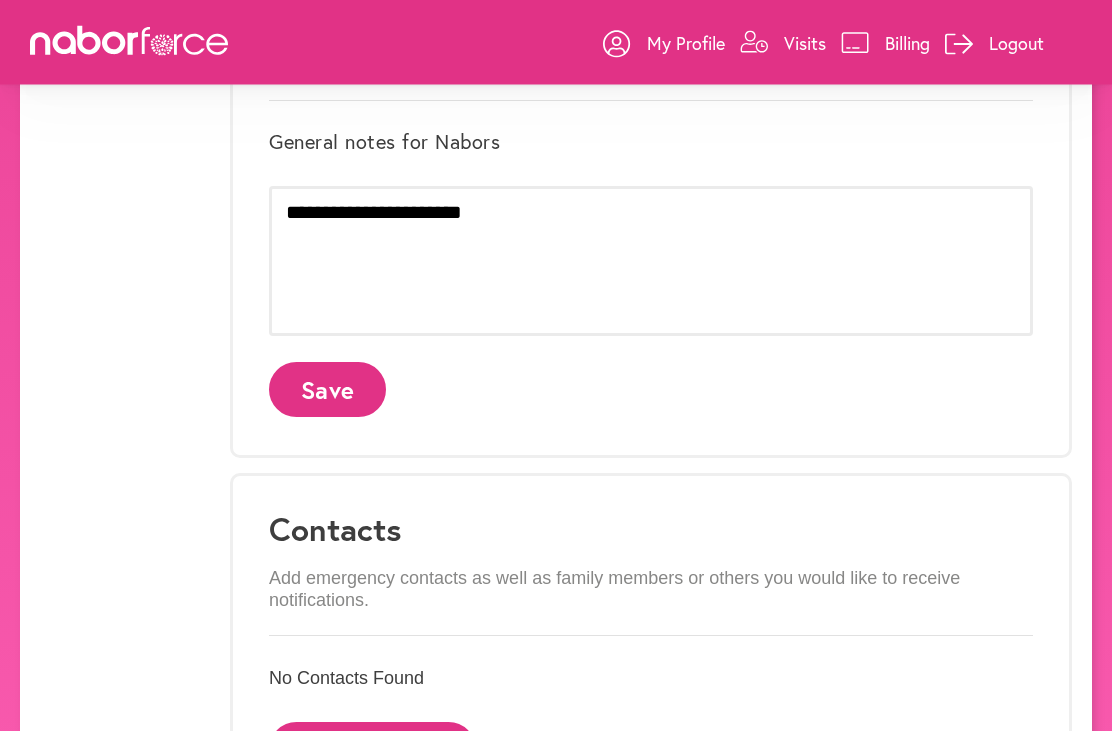 click on "Save" 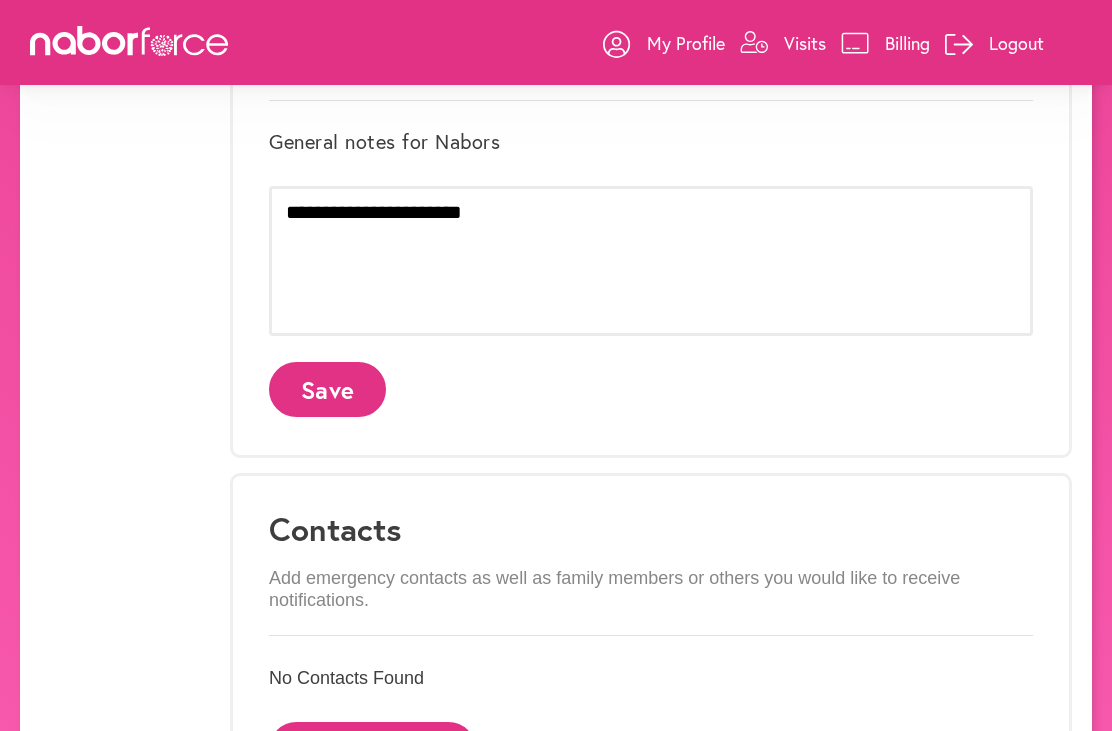 scroll, scrollTop: 0, scrollLeft: 0, axis: both 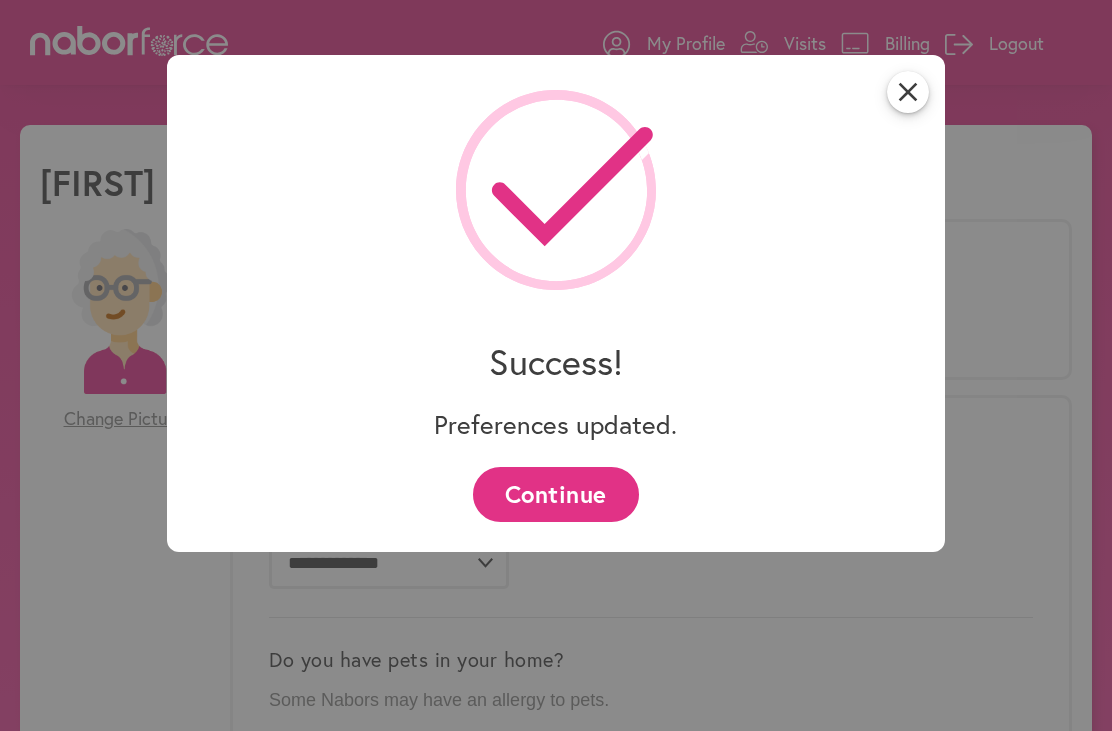 click on "Continue" at bounding box center [555, 494] 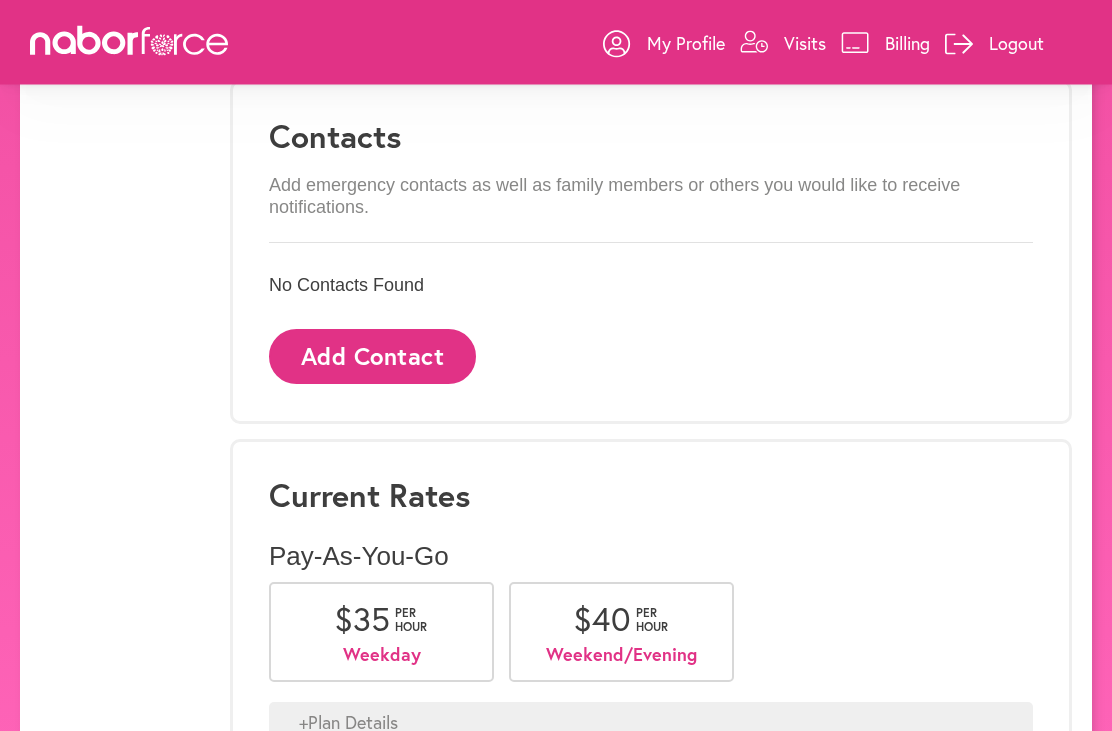 scroll, scrollTop: 1173, scrollLeft: 0, axis: vertical 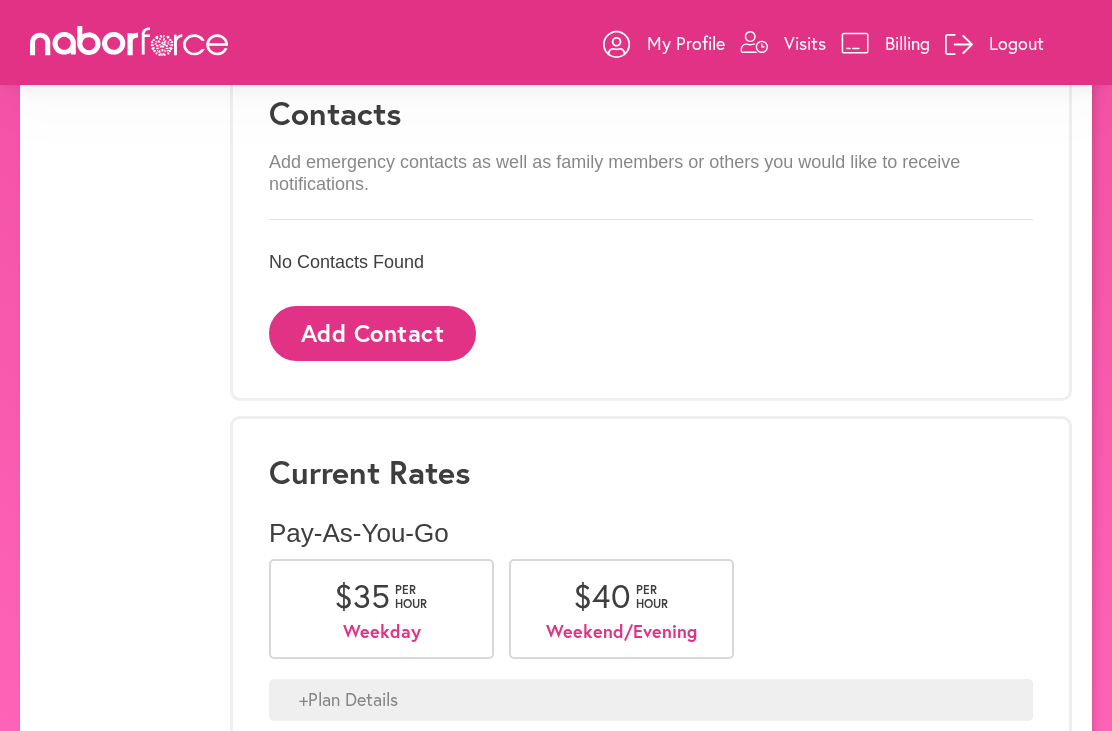 click on "+  Plan Details" at bounding box center (651, 700) 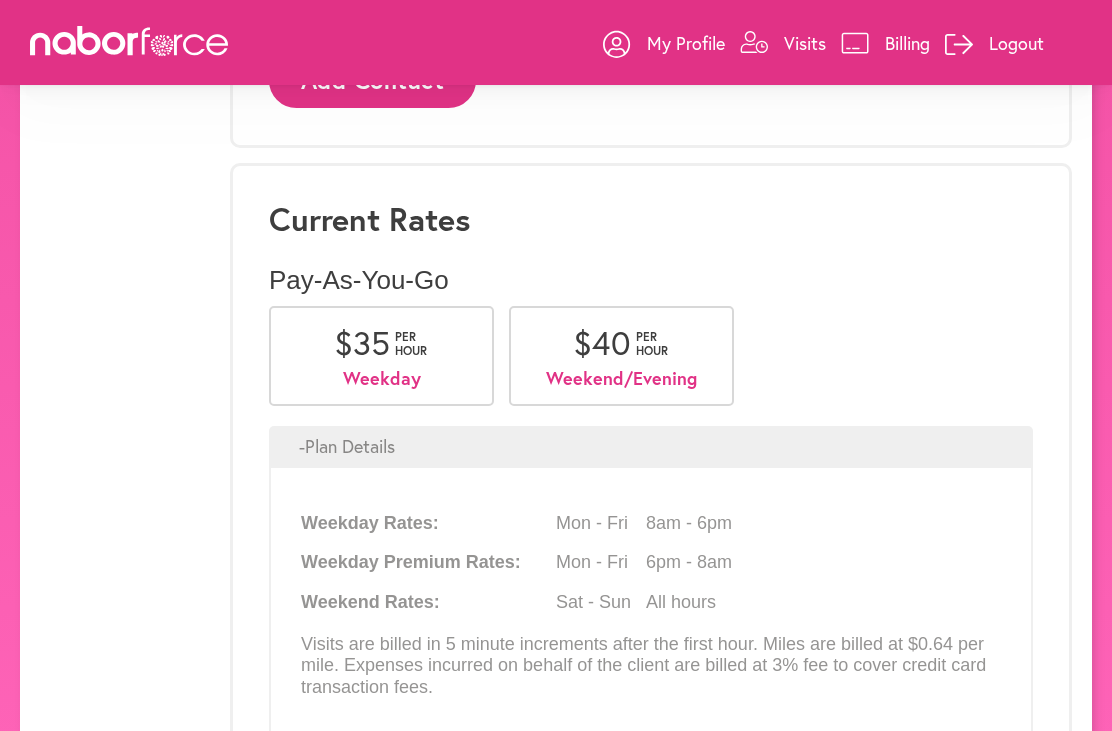 scroll, scrollTop: 1450, scrollLeft: 0, axis: vertical 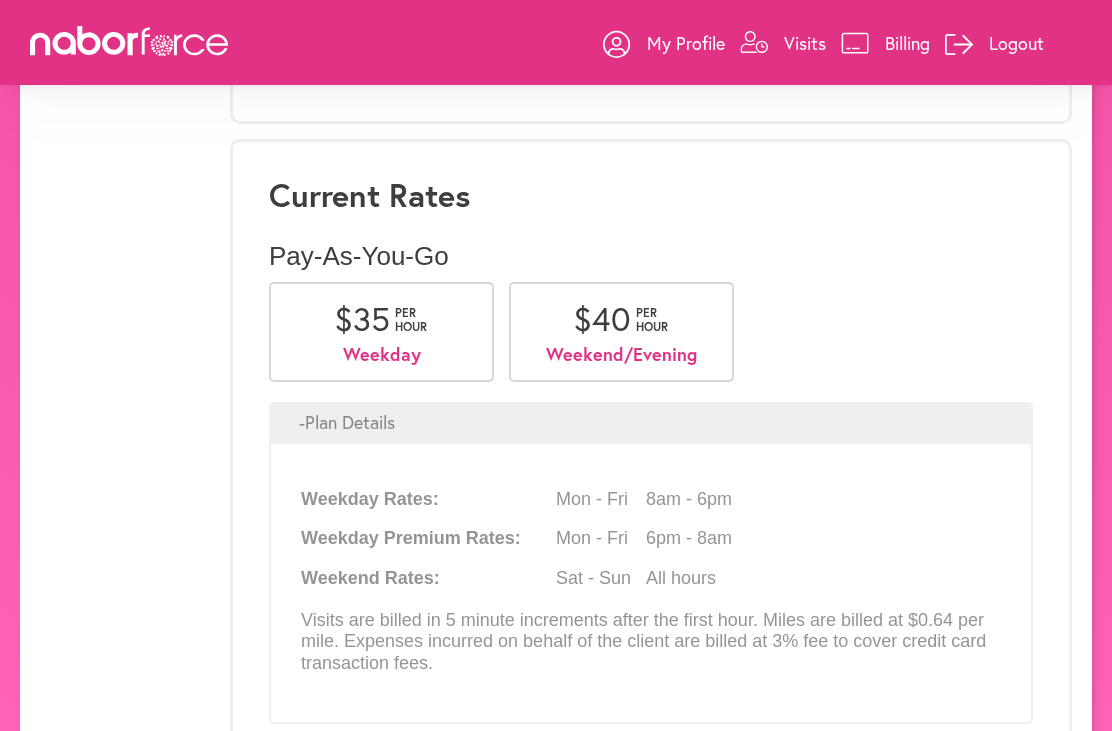 click on "Billing" at bounding box center [907, 43] 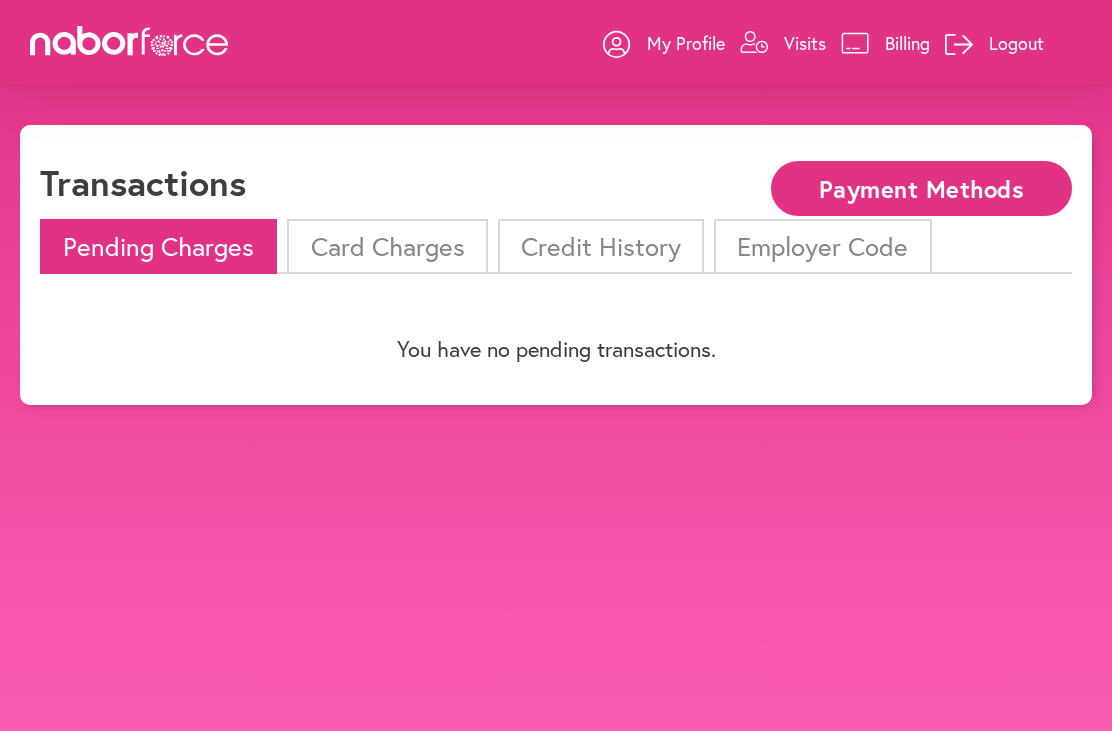 click on "Card Charges" at bounding box center (387, 246) 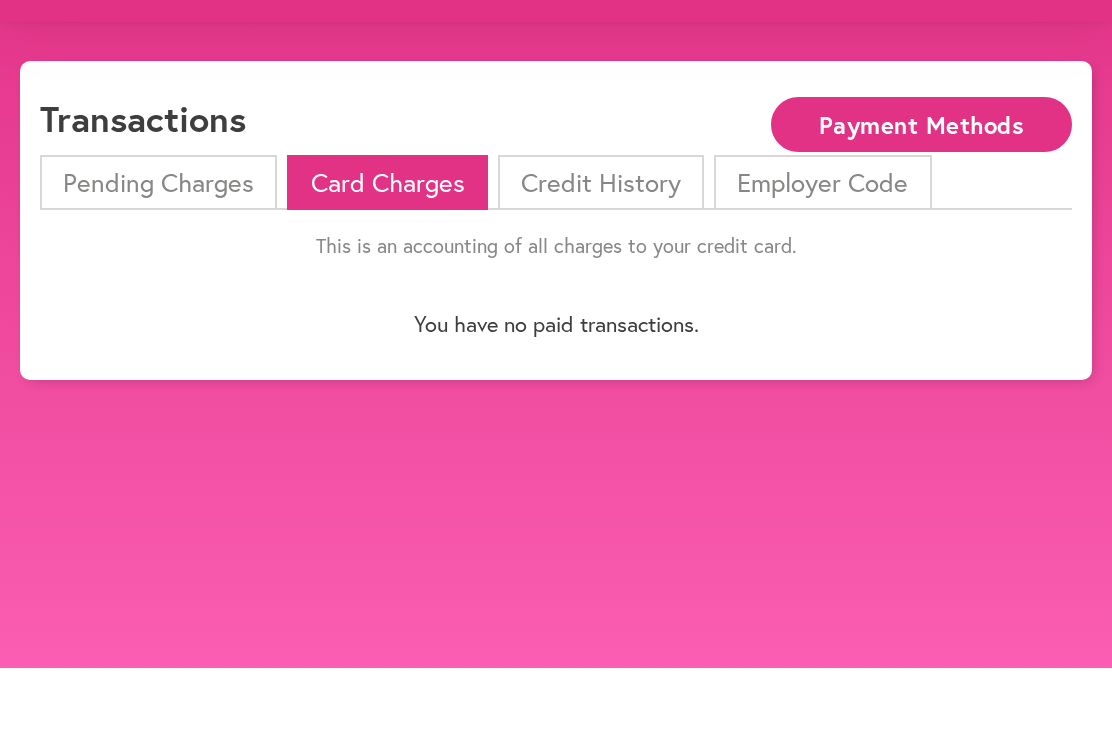 scroll, scrollTop: 64, scrollLeft: 0, axis: vertical 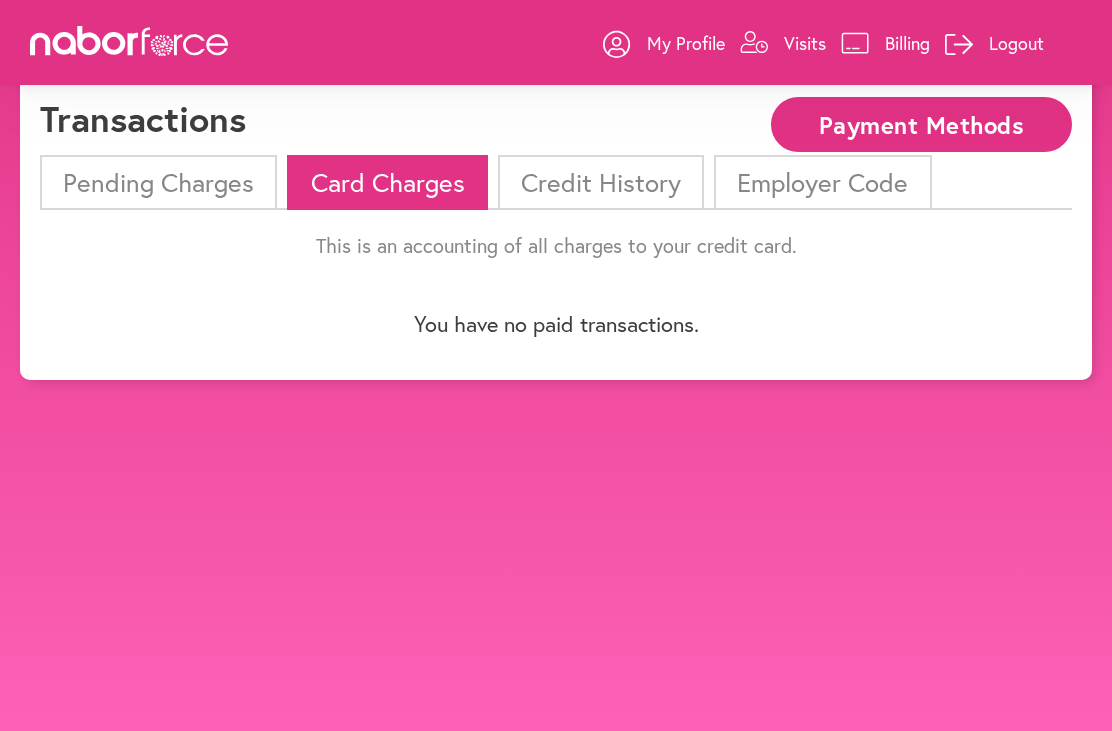 click on "Credit History" at bounding box center [601, 182] 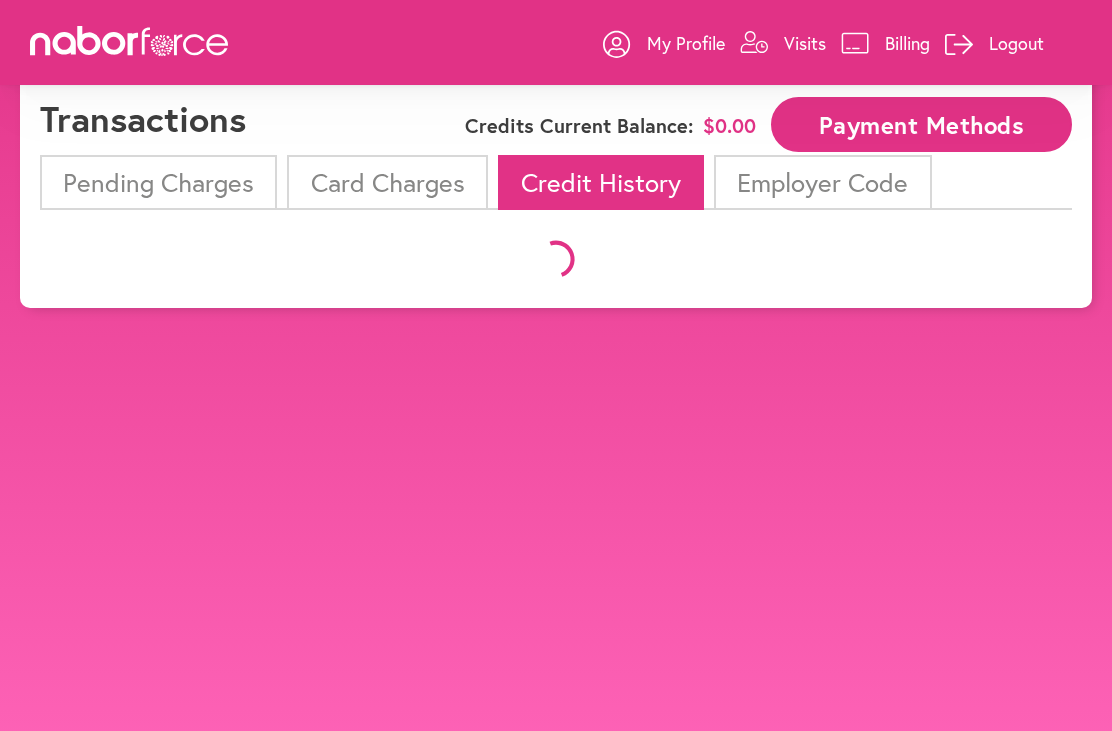 scroll, scrollTop: 0, scrollLeft: 0, axis: both 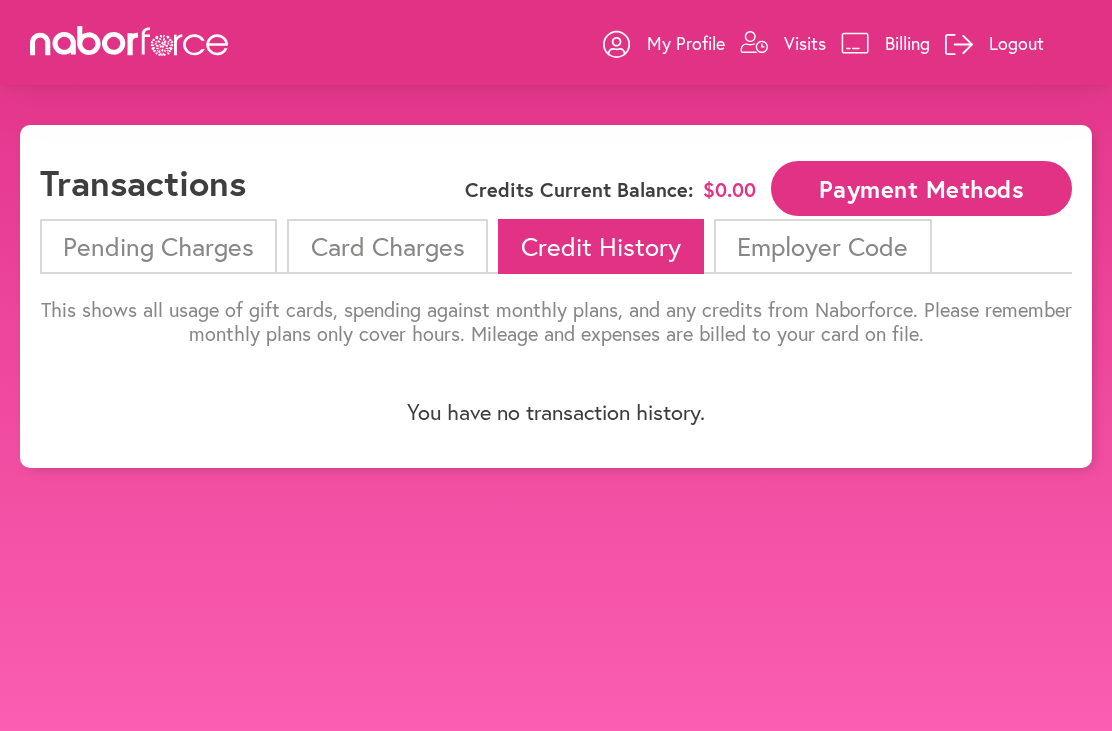 click on "close My Profile Visits Billing Logout Transactions Credits Current Balance: $ 0.00 Payment Methods Pending Charges Card Charges Credit History Employer Code This shows all usage of gift cards, spending against monthly plans, and any credits from Naborforce. Please remember monthly plans only cover hours. Mileage and expenses are billed to your card on file. You have no transaction history." at bounding box center [556, 428] 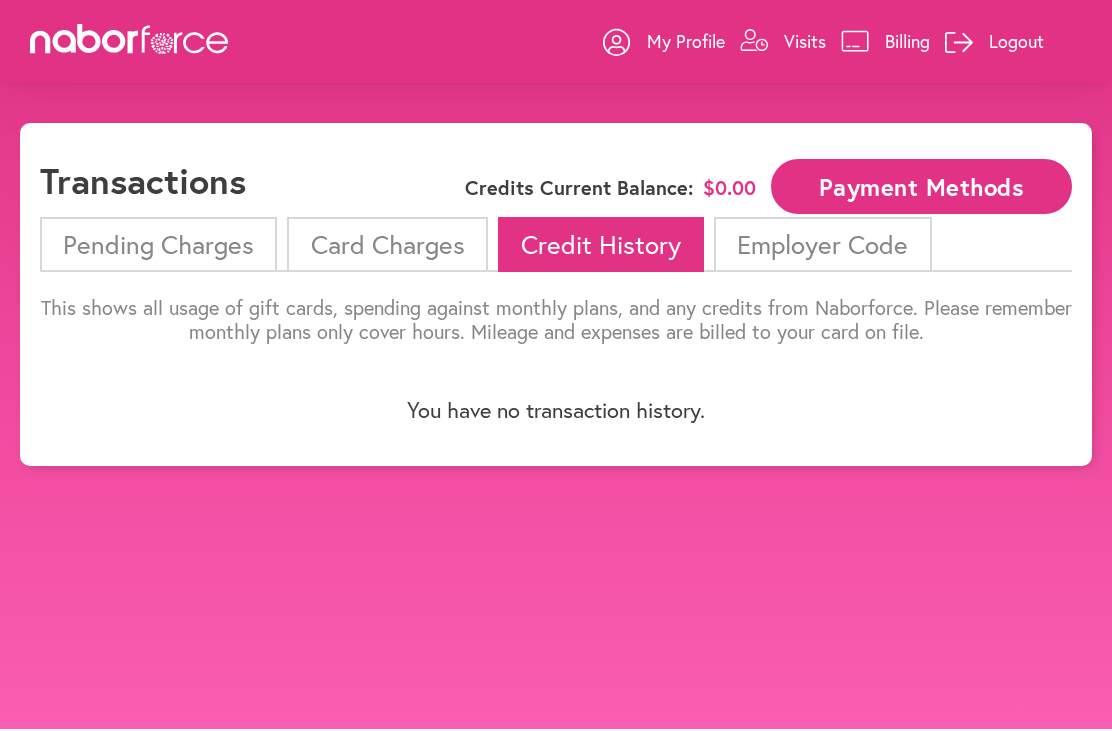 scroll, scrollTop: 4, scrollLeft: 0, axis: vertical 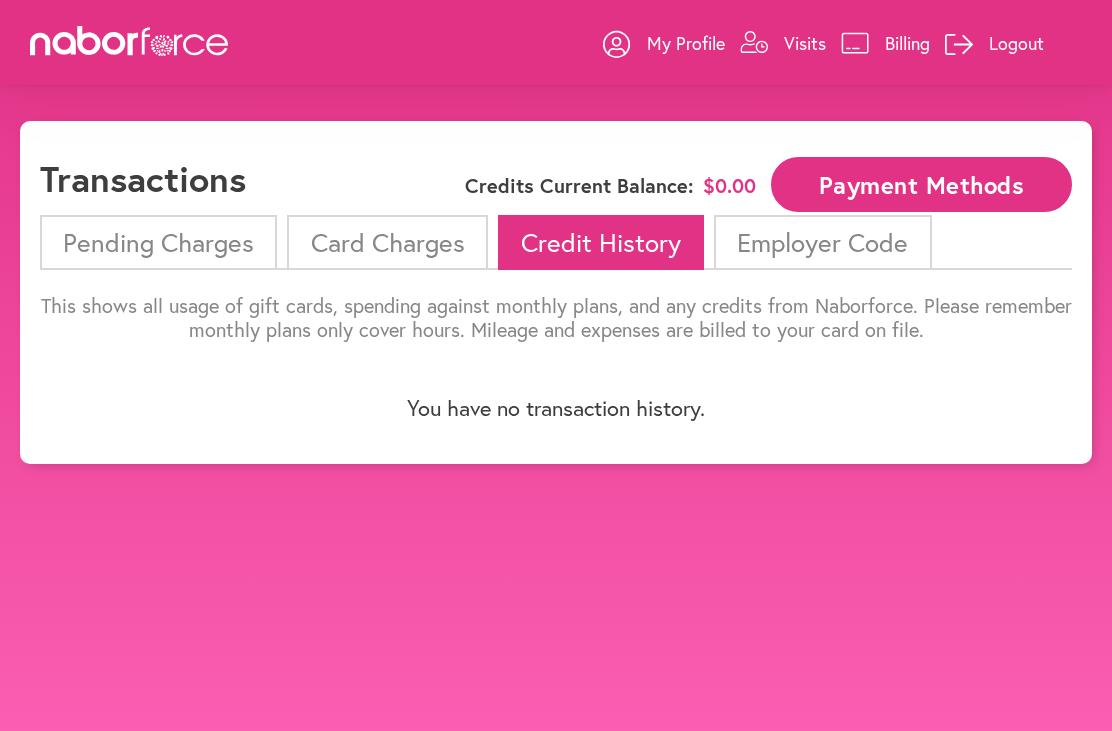 click on "This shows all usage of gift cards, spending against monthly plans, and any credits from Naborforce. Please remember monthly plans only cover hours. Mileage and expenses are billed to your card on file." at bounding box center (556, 318) 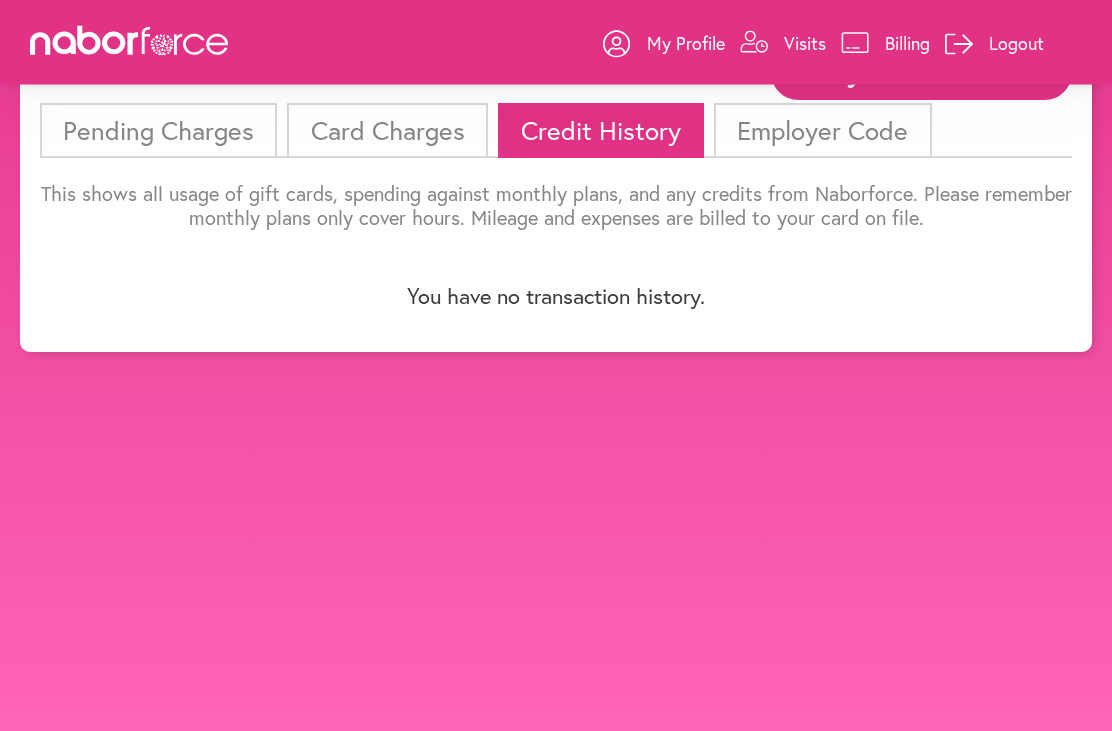 scroll, scrollTop: 117, scrollLeft: 0, axis: vertical 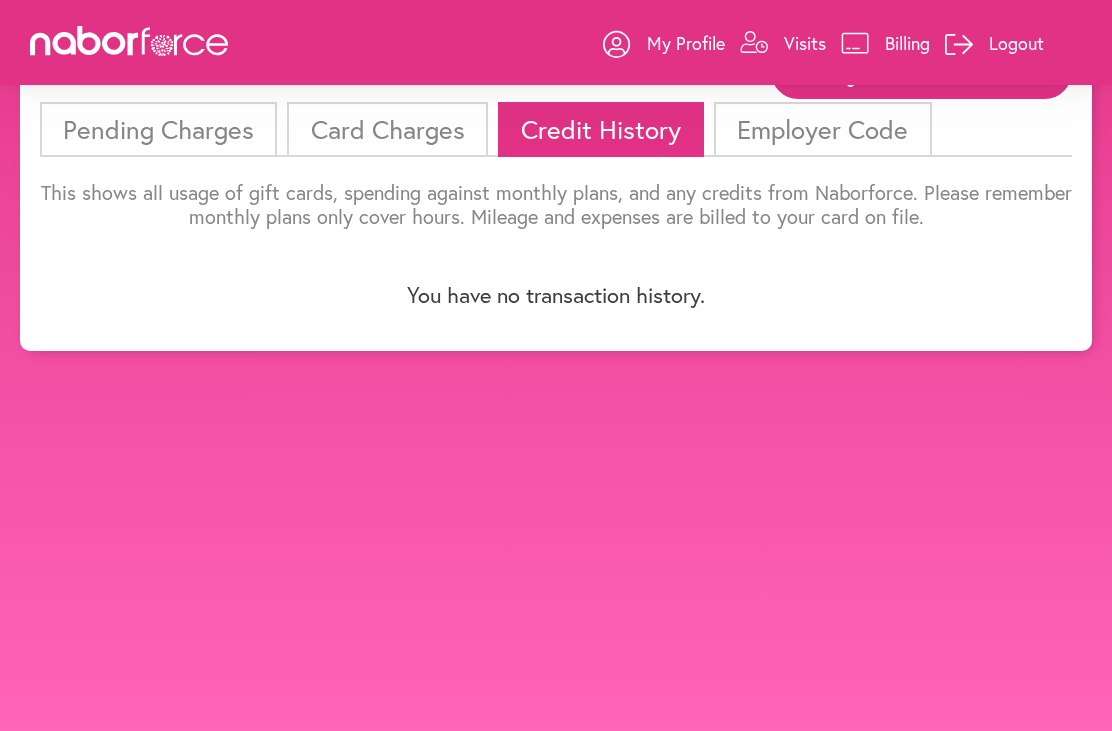click on "My Profile" at bounding box center [664, 43] 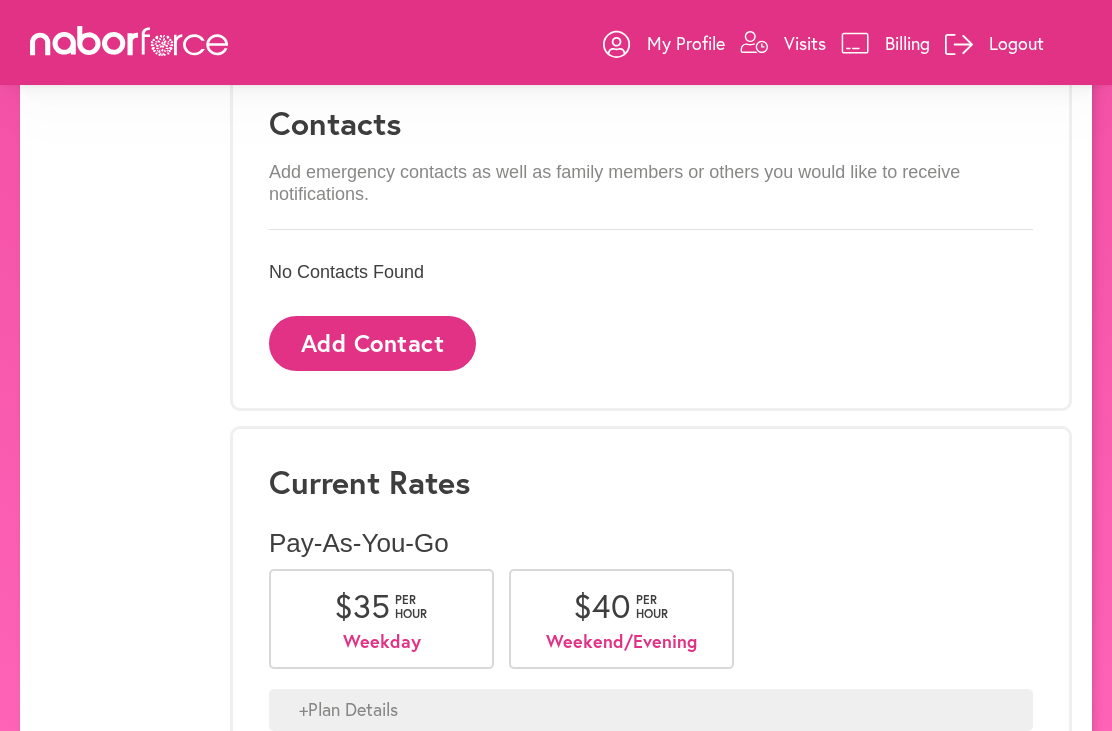 scroll, scrollTop: 1173, scrollLeft: 0, axis: vertical 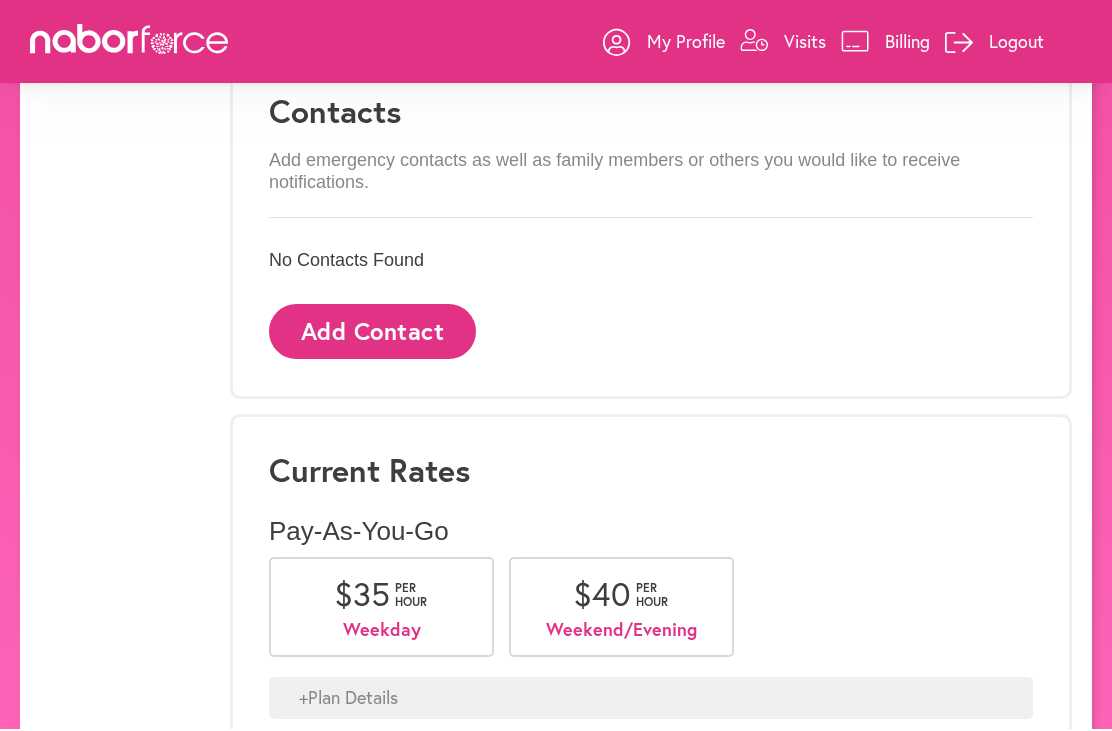 click on "Logout" at bounding box center (994, 43) 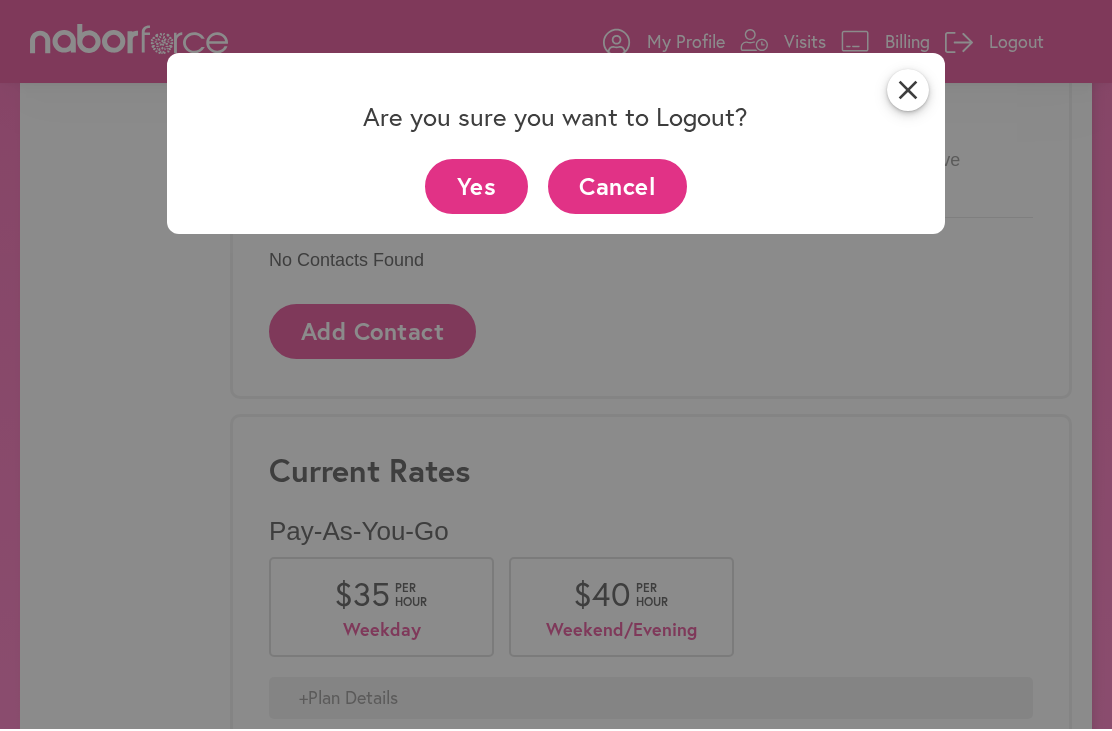 click on "Yes" at bounding box center [476, 188] 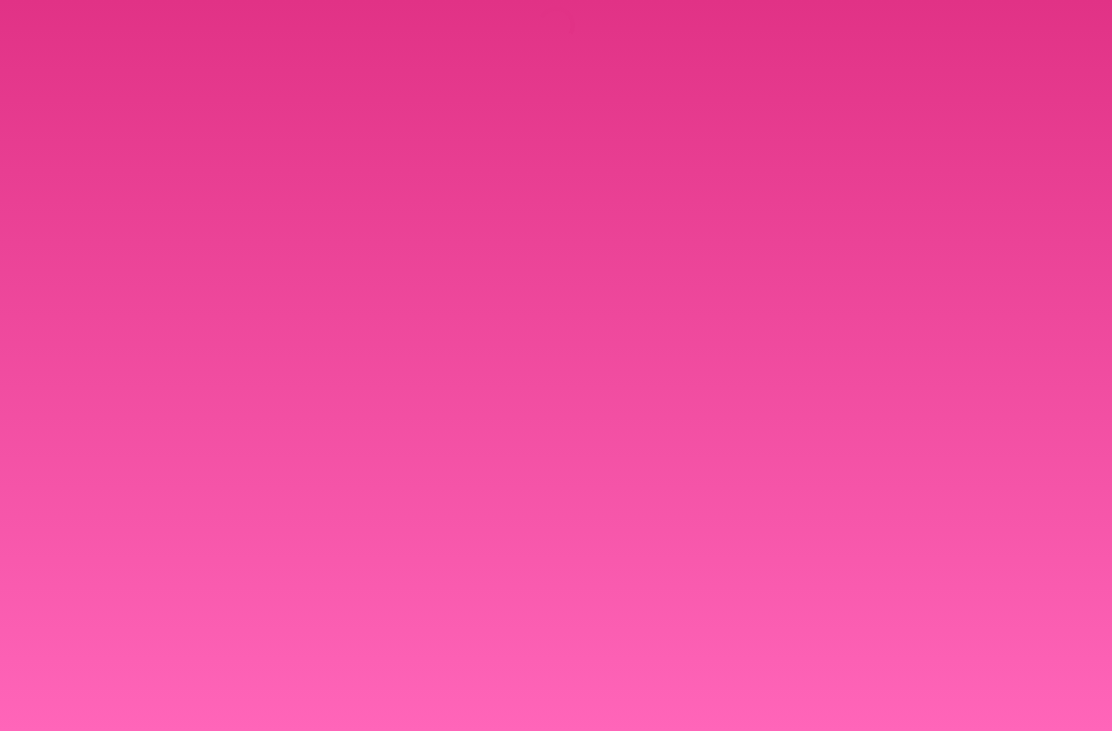 scroll, scrollTop: 0, scrollLeft: 0, axis: both 